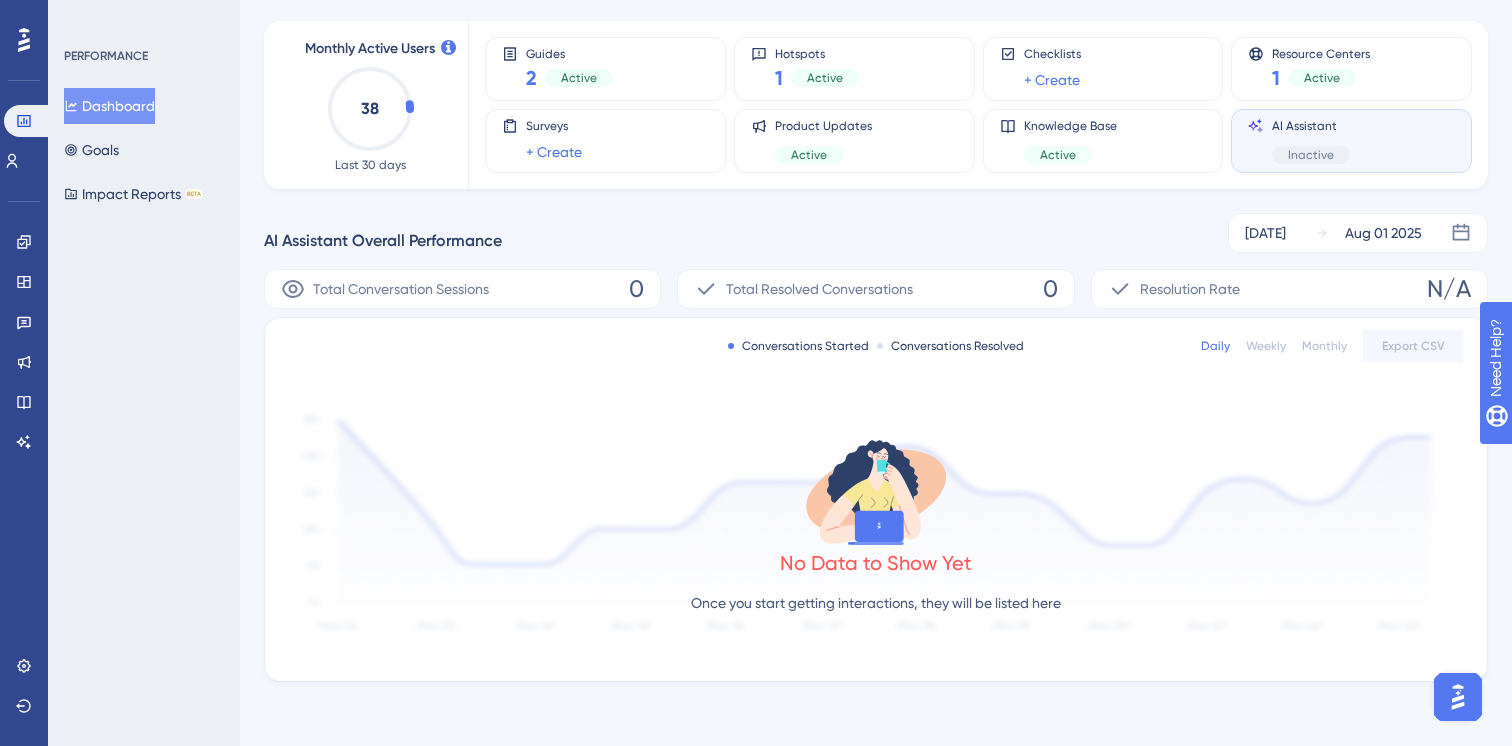 scroll, scrollTop: 0, scrollLeft: 0, axis: both 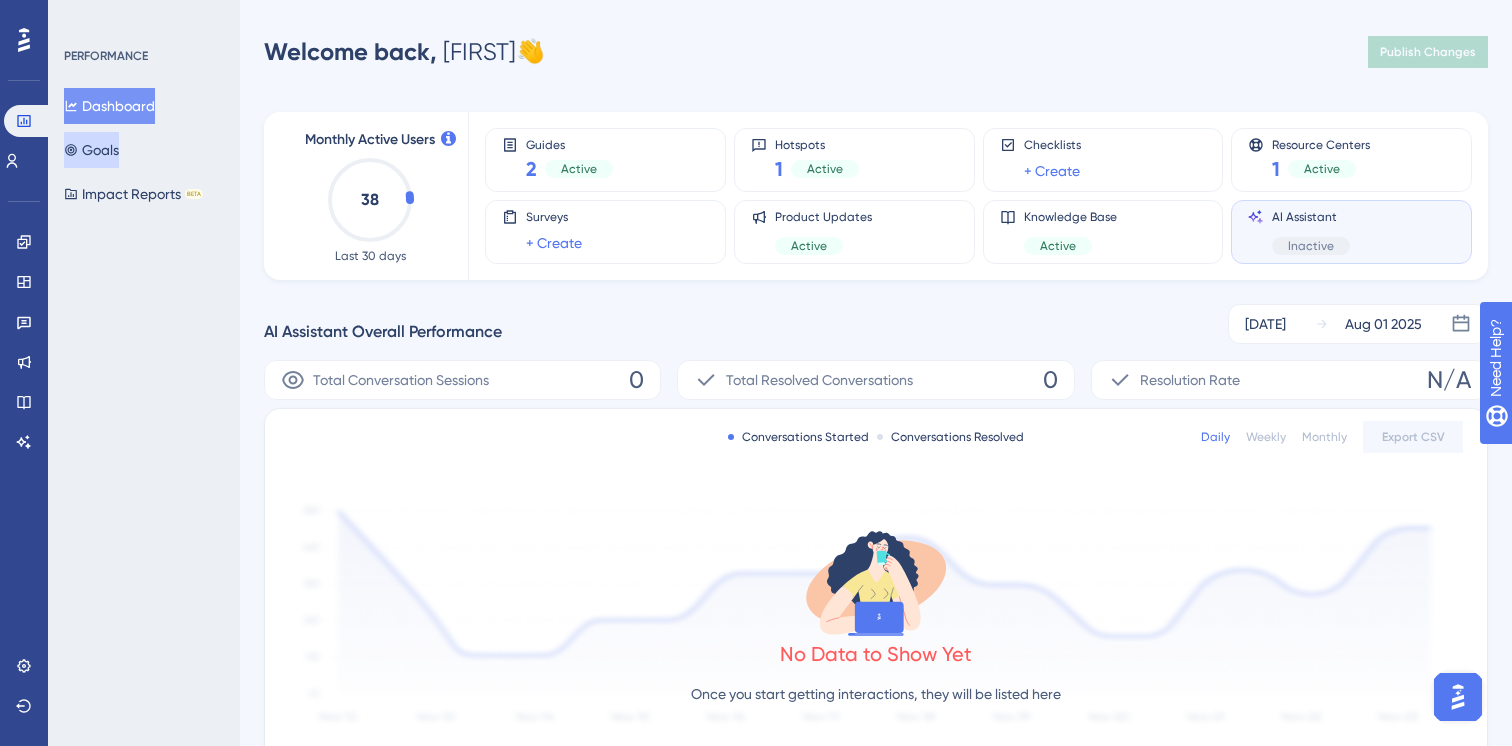 click on "Goals" at bounding box center [91, 150] 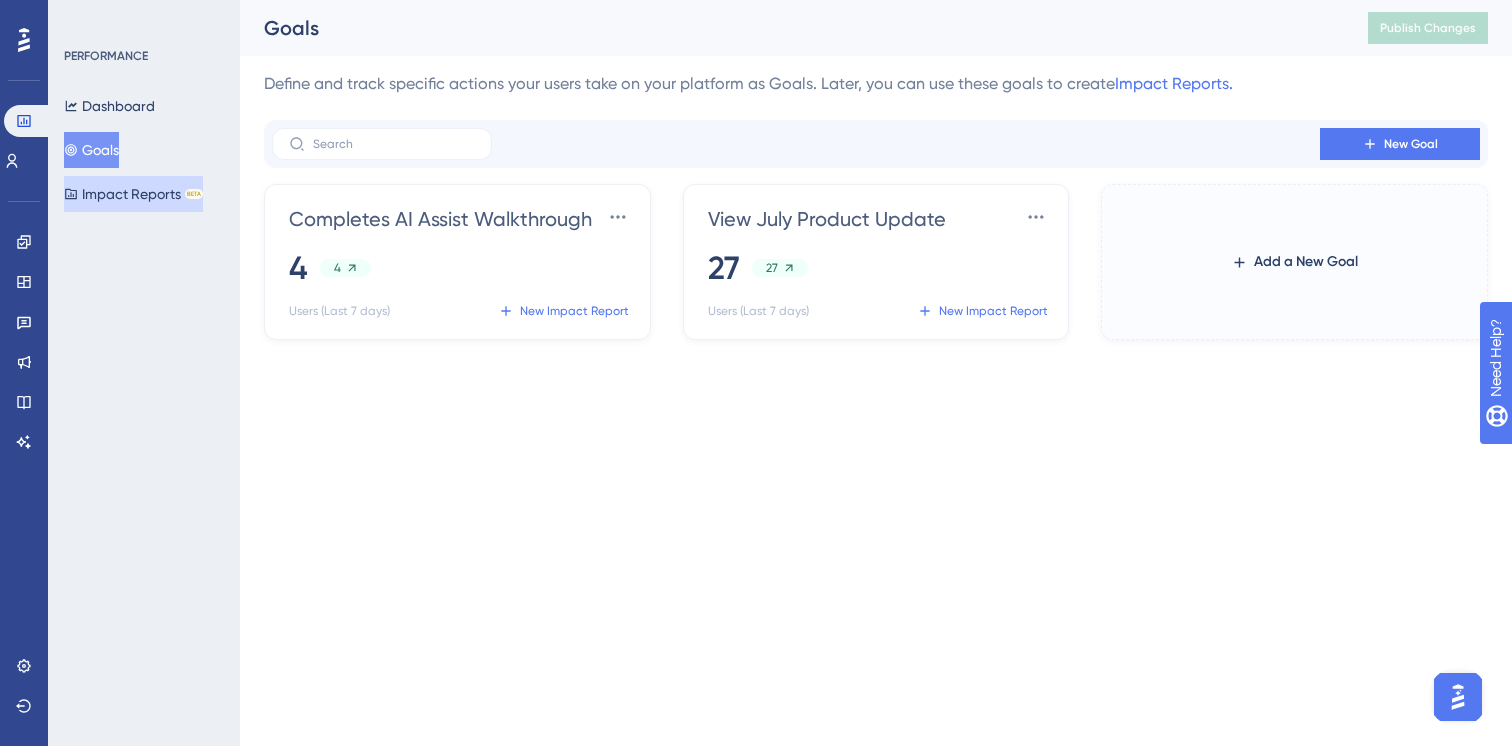 click on "Impact Reports BETA" at bounding box center [133, 194] 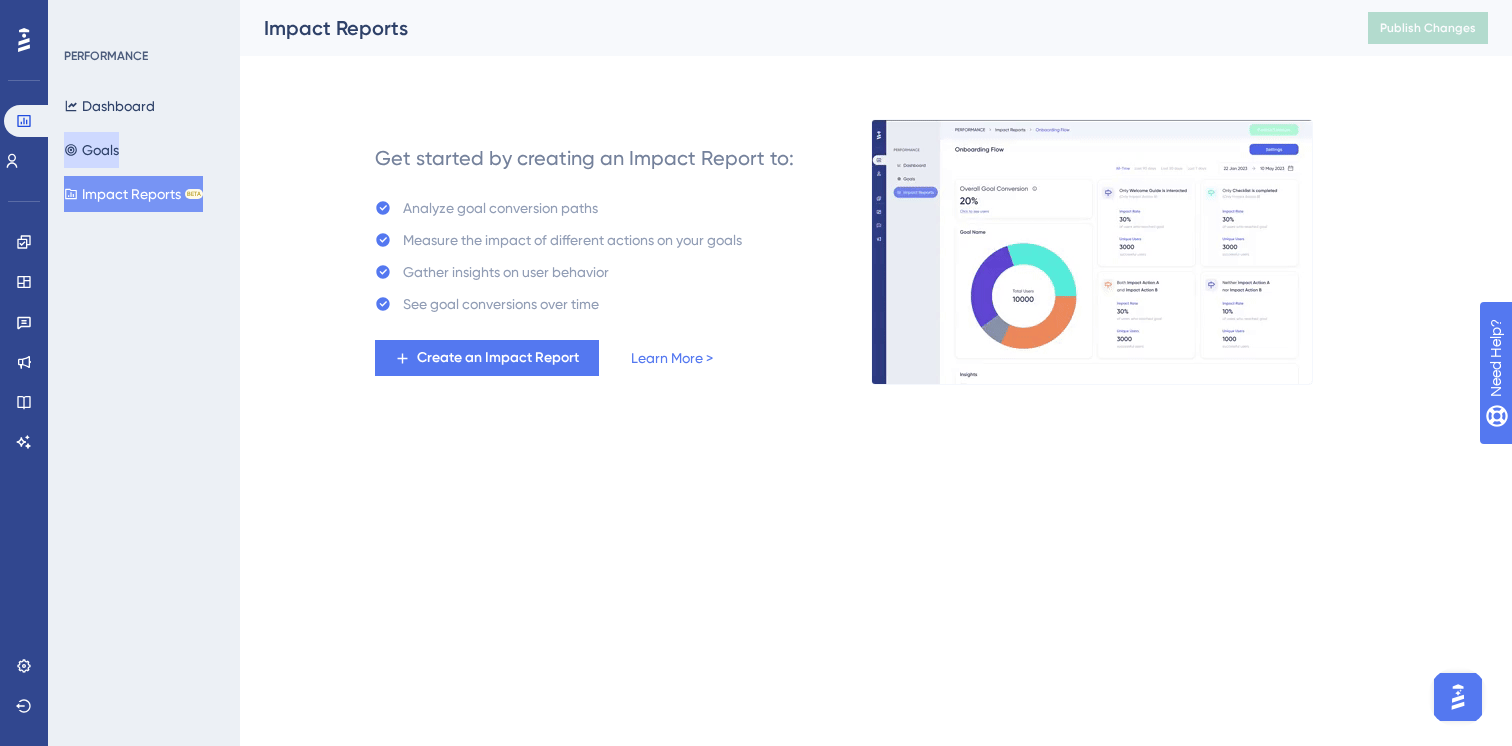 click on "Goals" at bounding box center [91, 150] 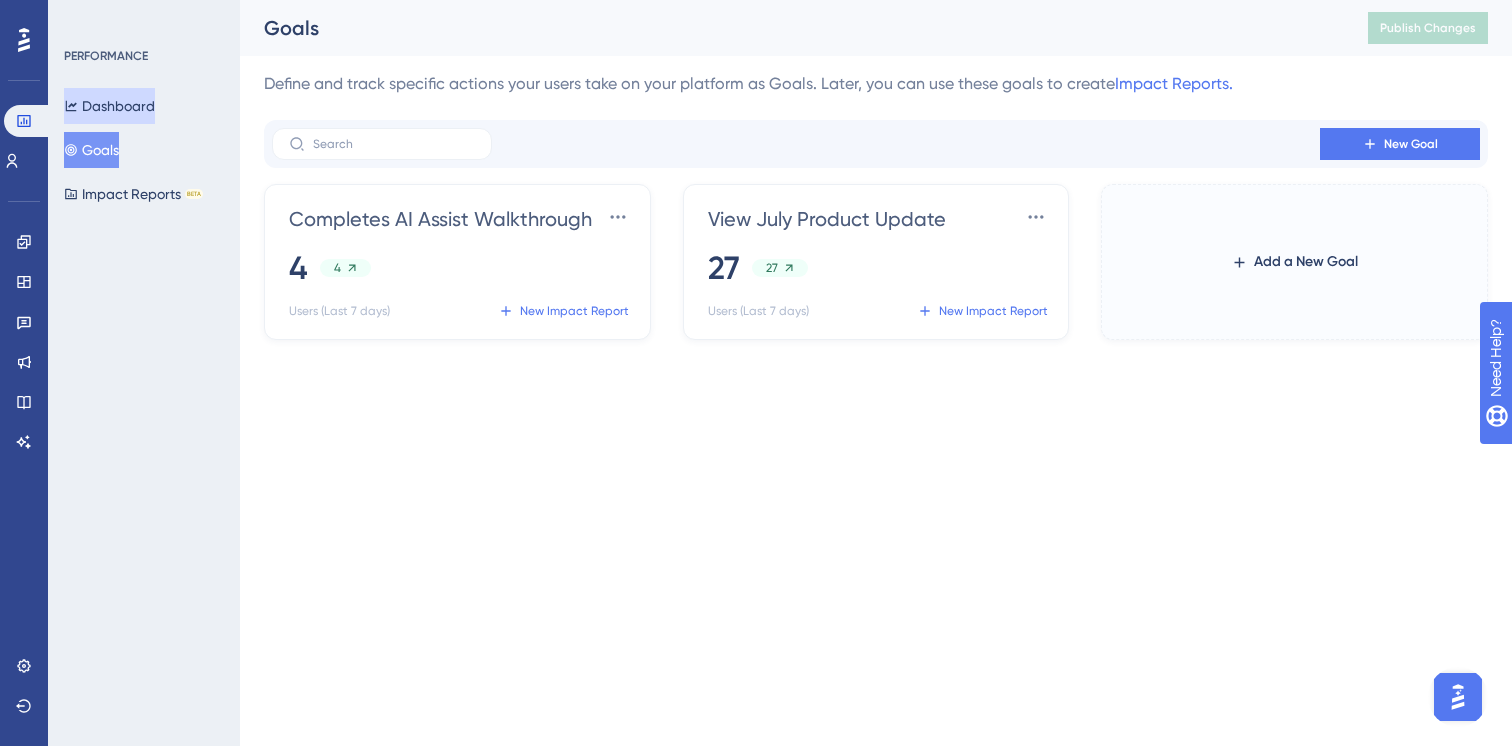 click on "Dashboard" at bounding box center [109, 106] 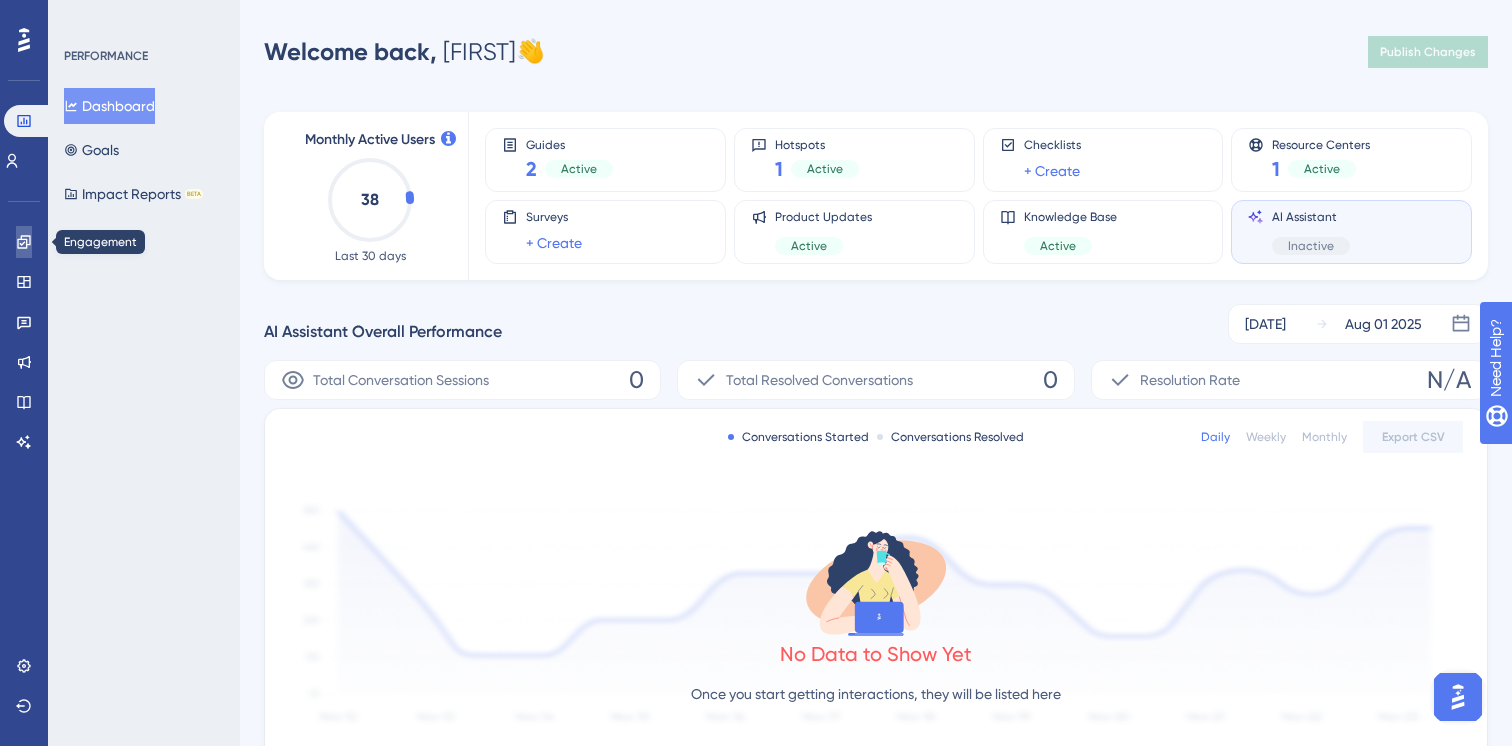 click 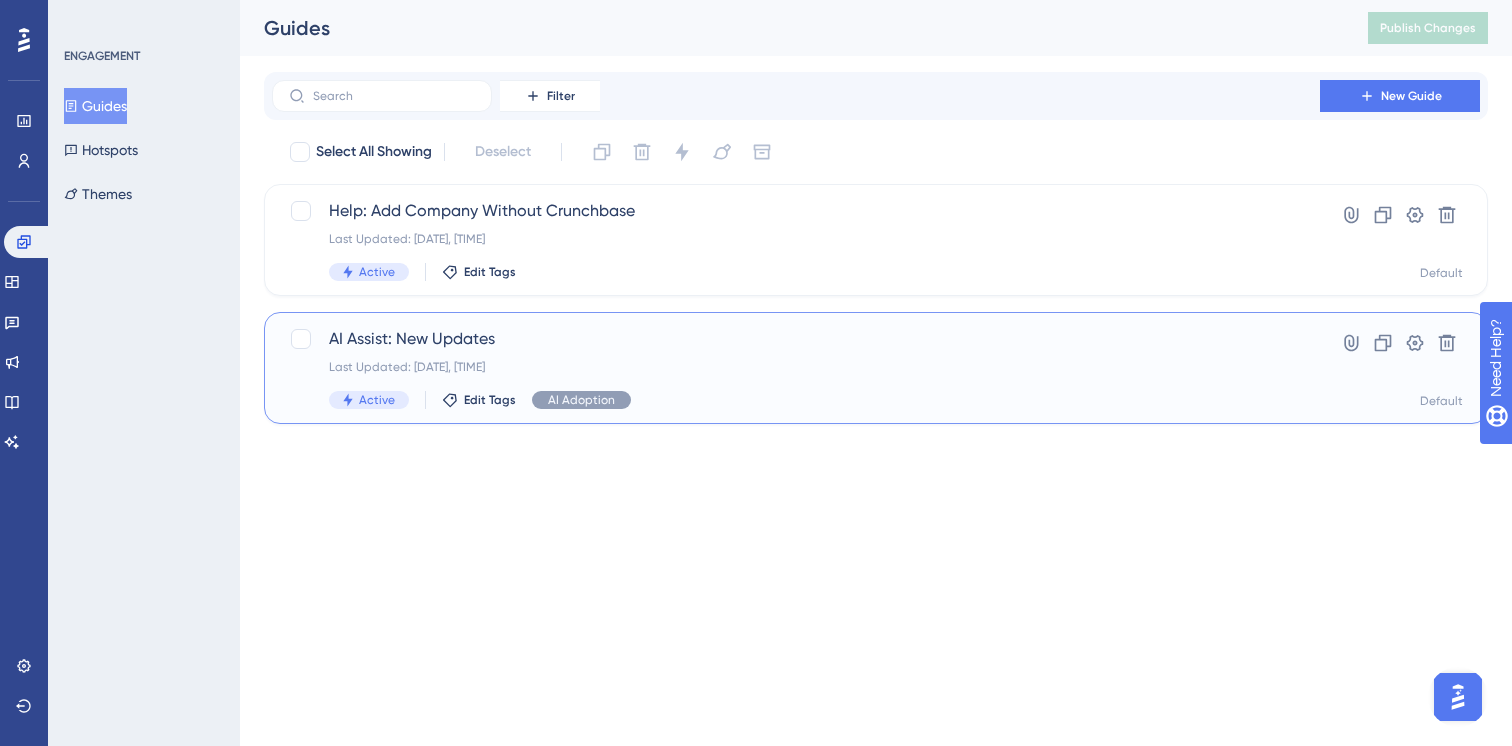 click on "AI Assist: New Updates" at bounding box center (796, 339) 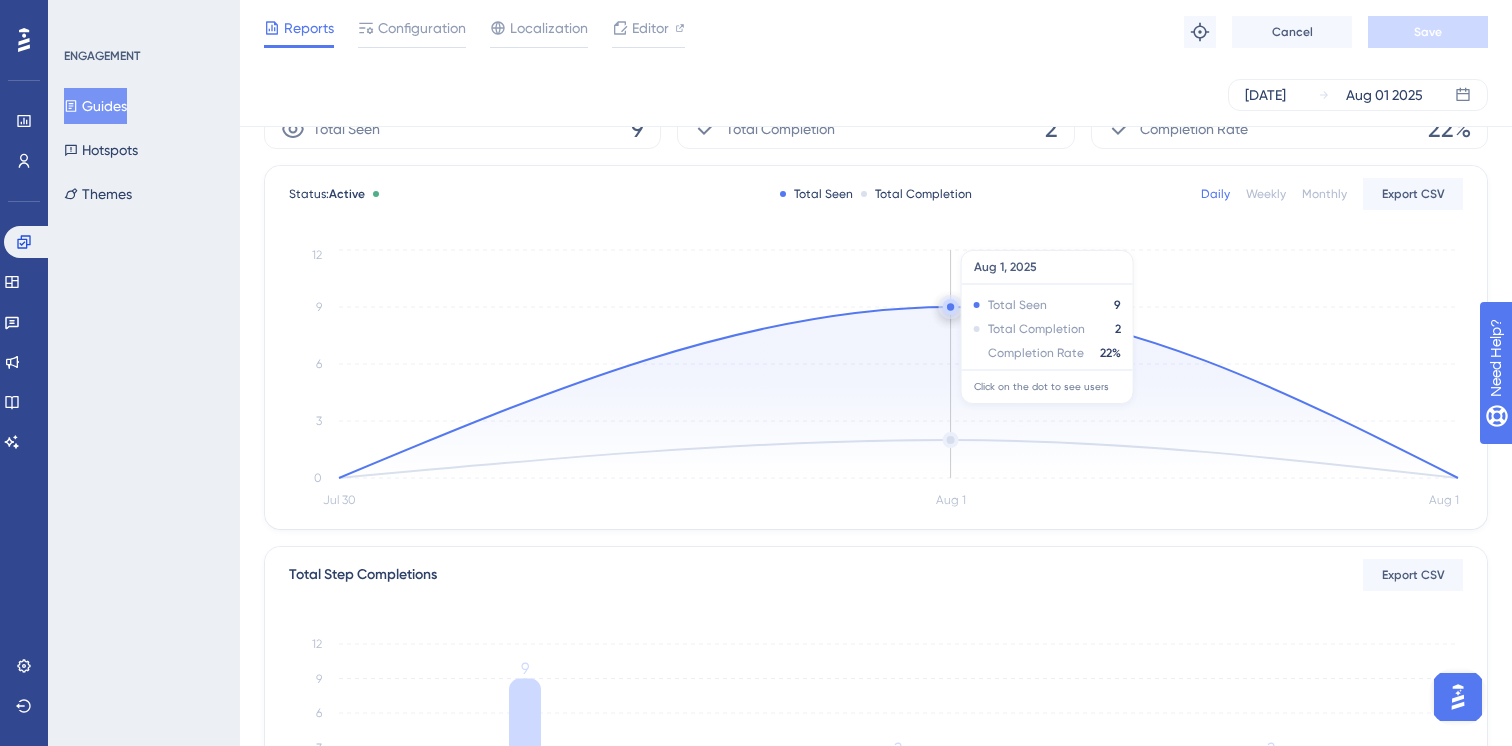 scroll, scrollTop: 21, scrollLeft: 0, axis: vertical 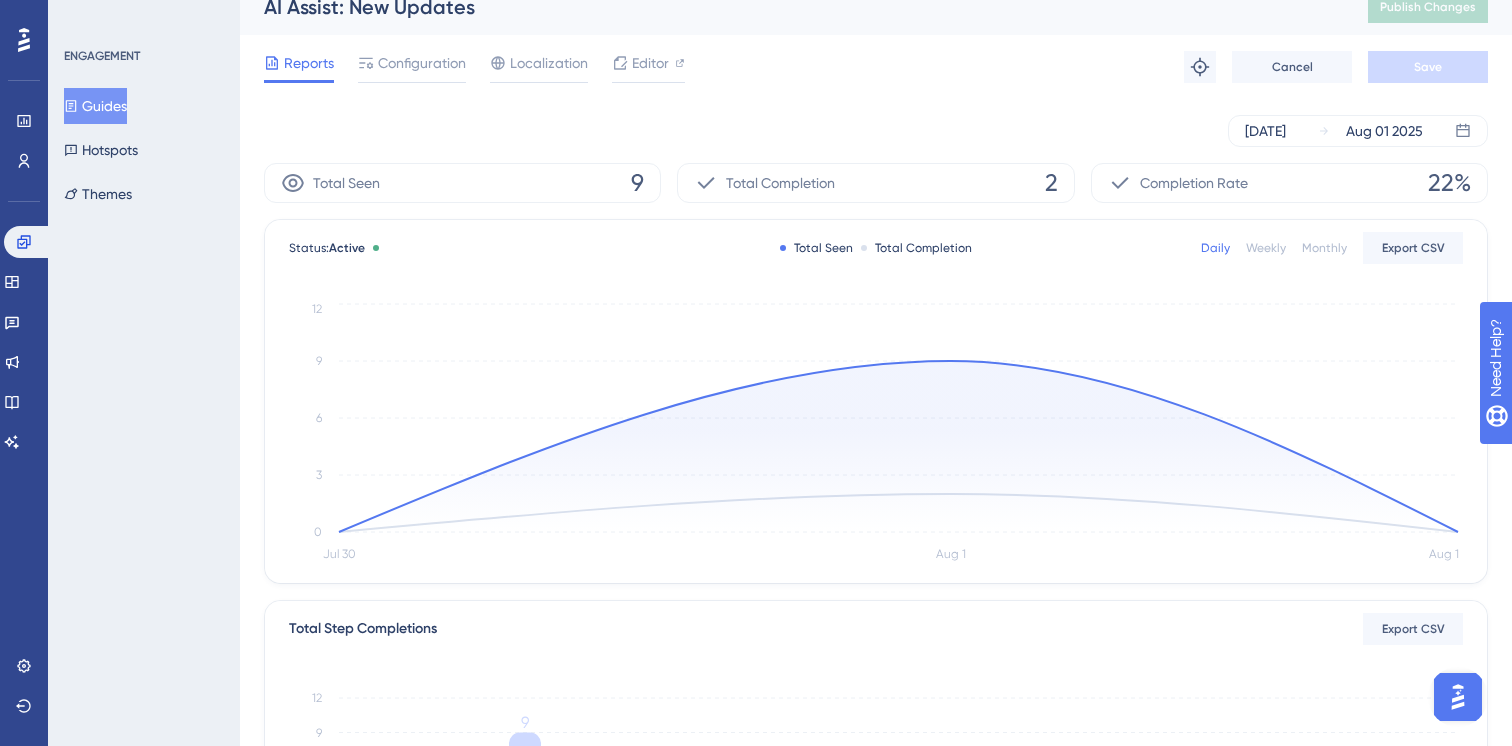 click on "Total Completion 2" at bounding box center [875, 183] 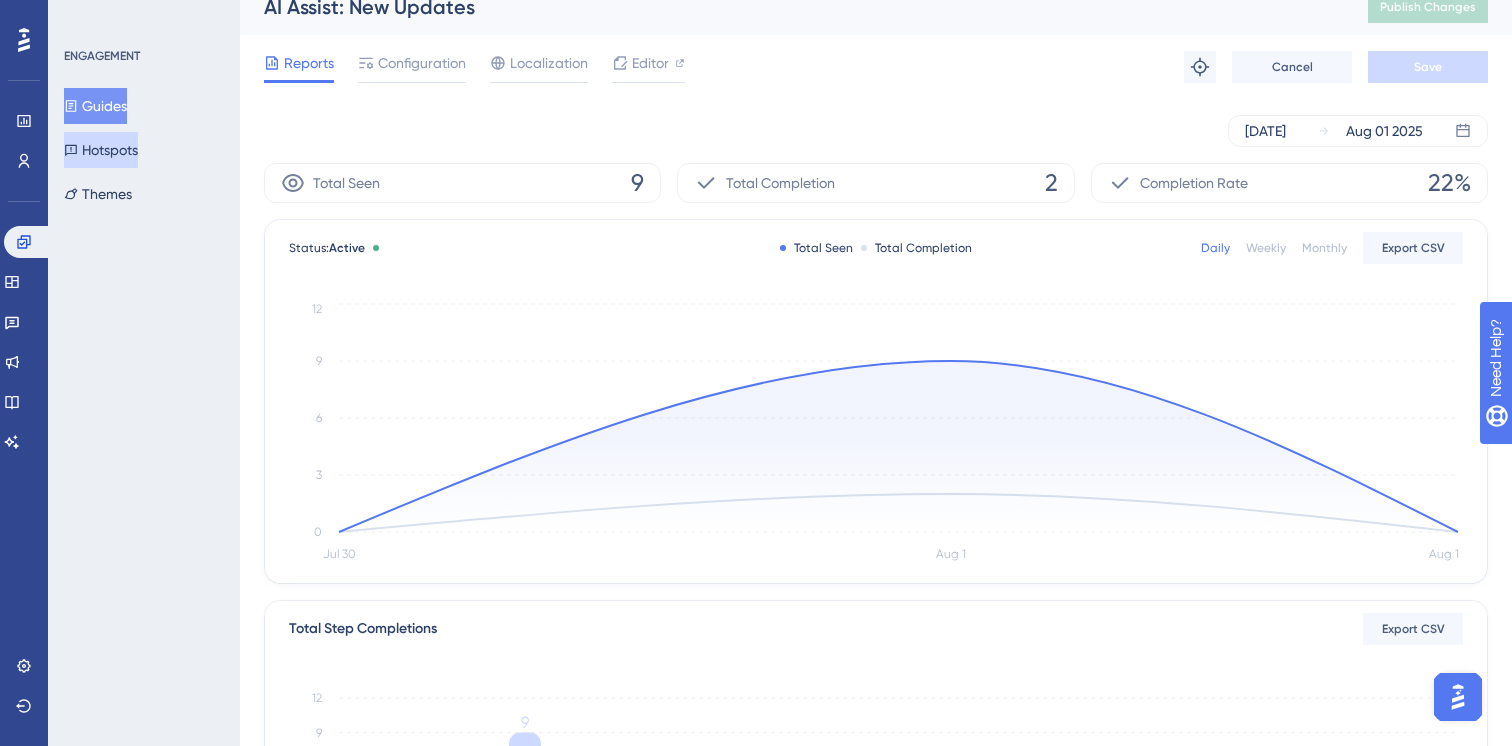 click on "Hotspots" at bounding box center (101, 150) 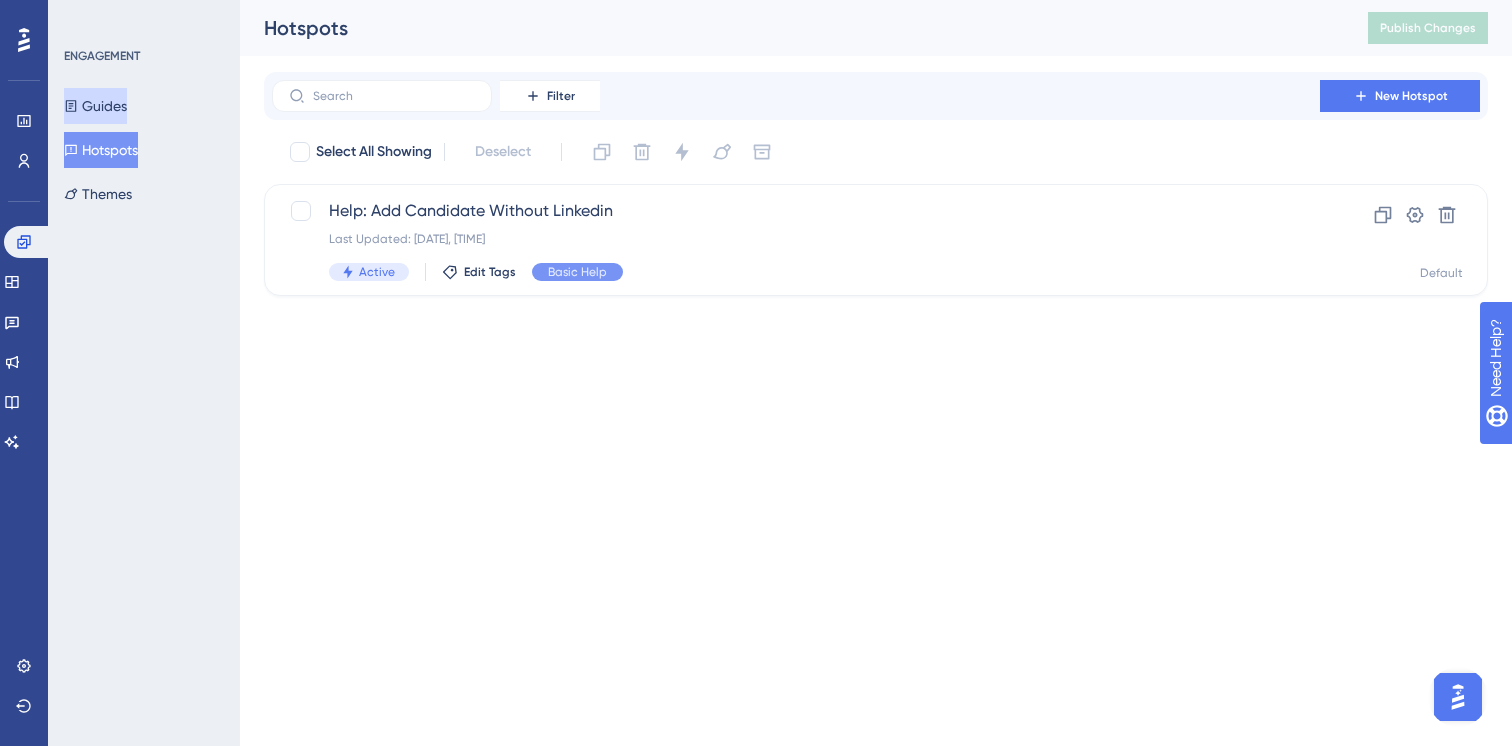 click on "Guides" at bounding box center [95, 106] 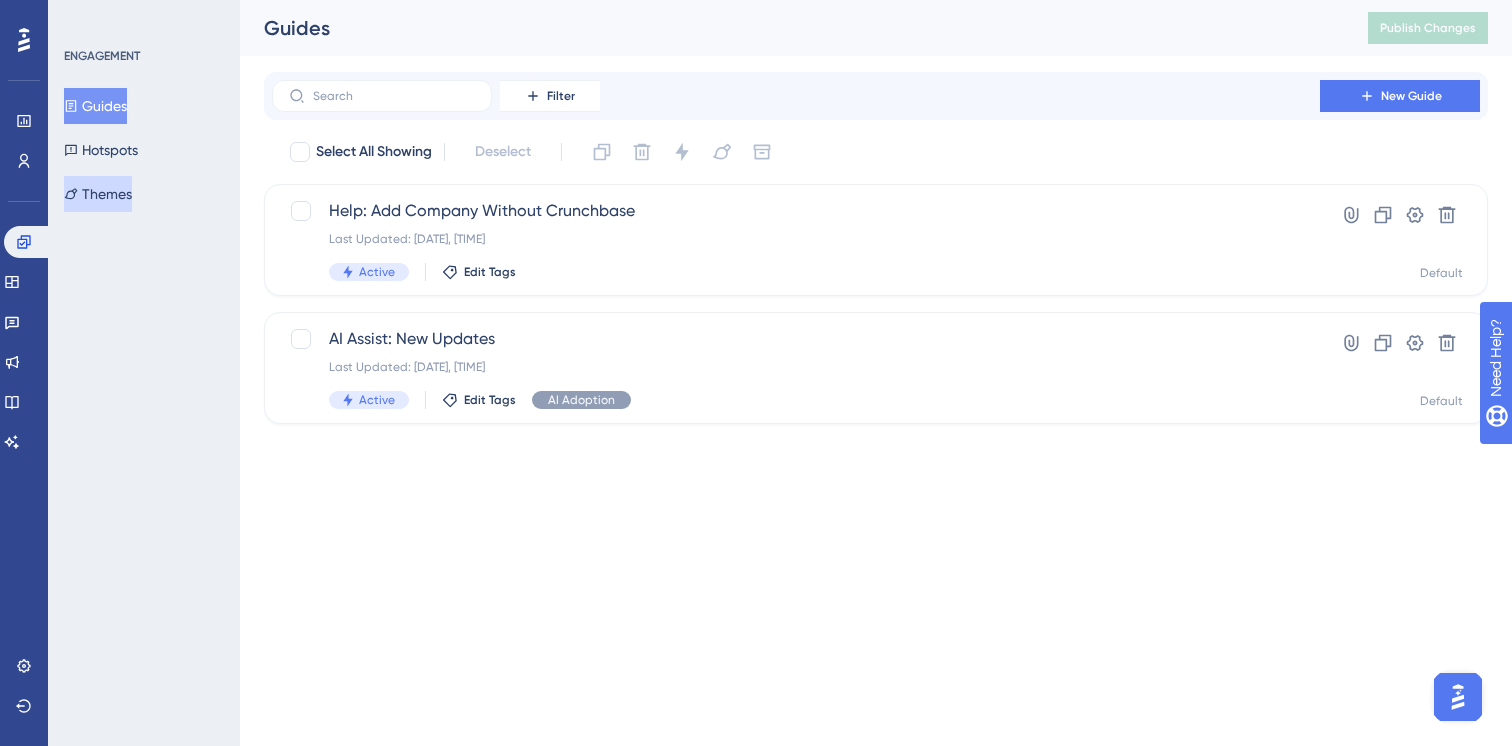 click on "Themes" at bounding box center [98, 194] 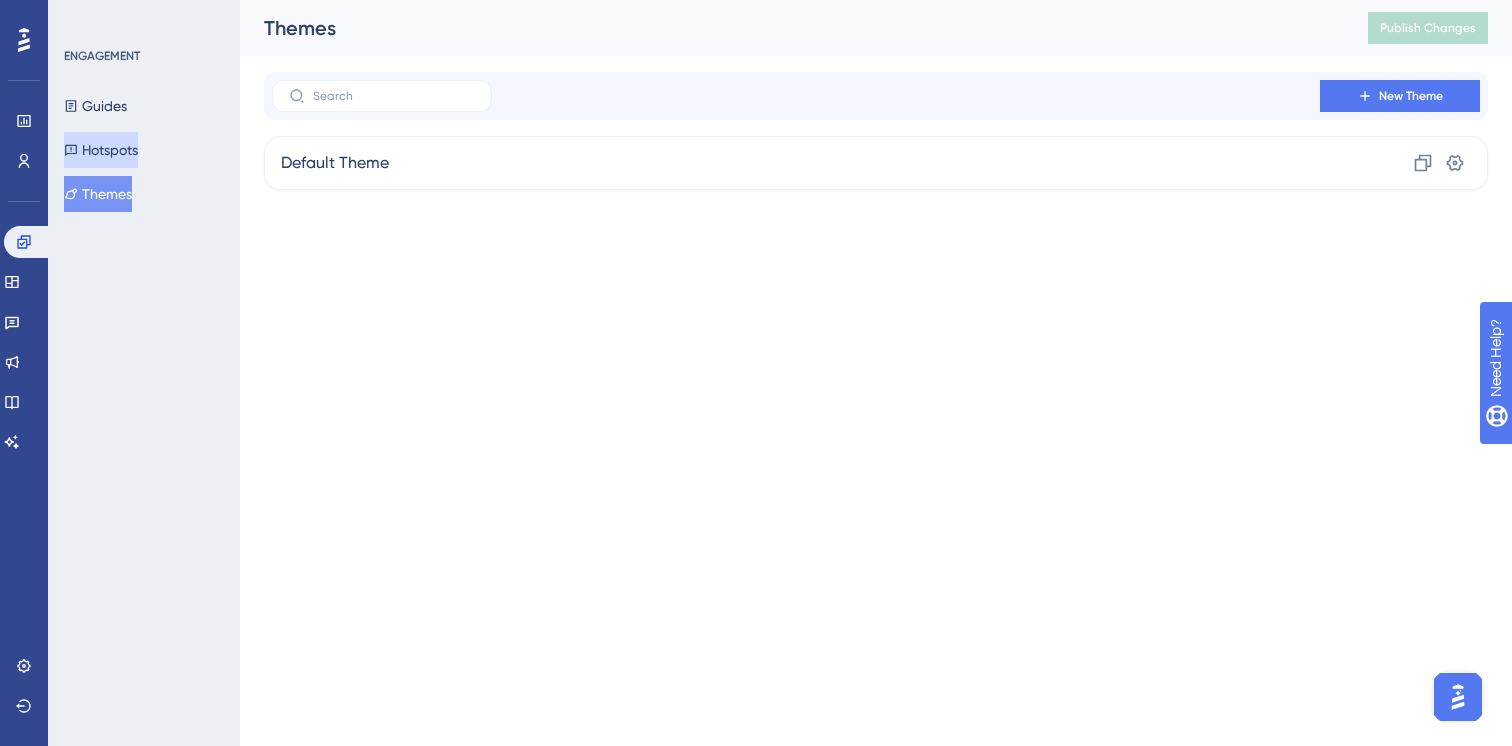 click on "Hotspots" at bounding box center [101, 150] 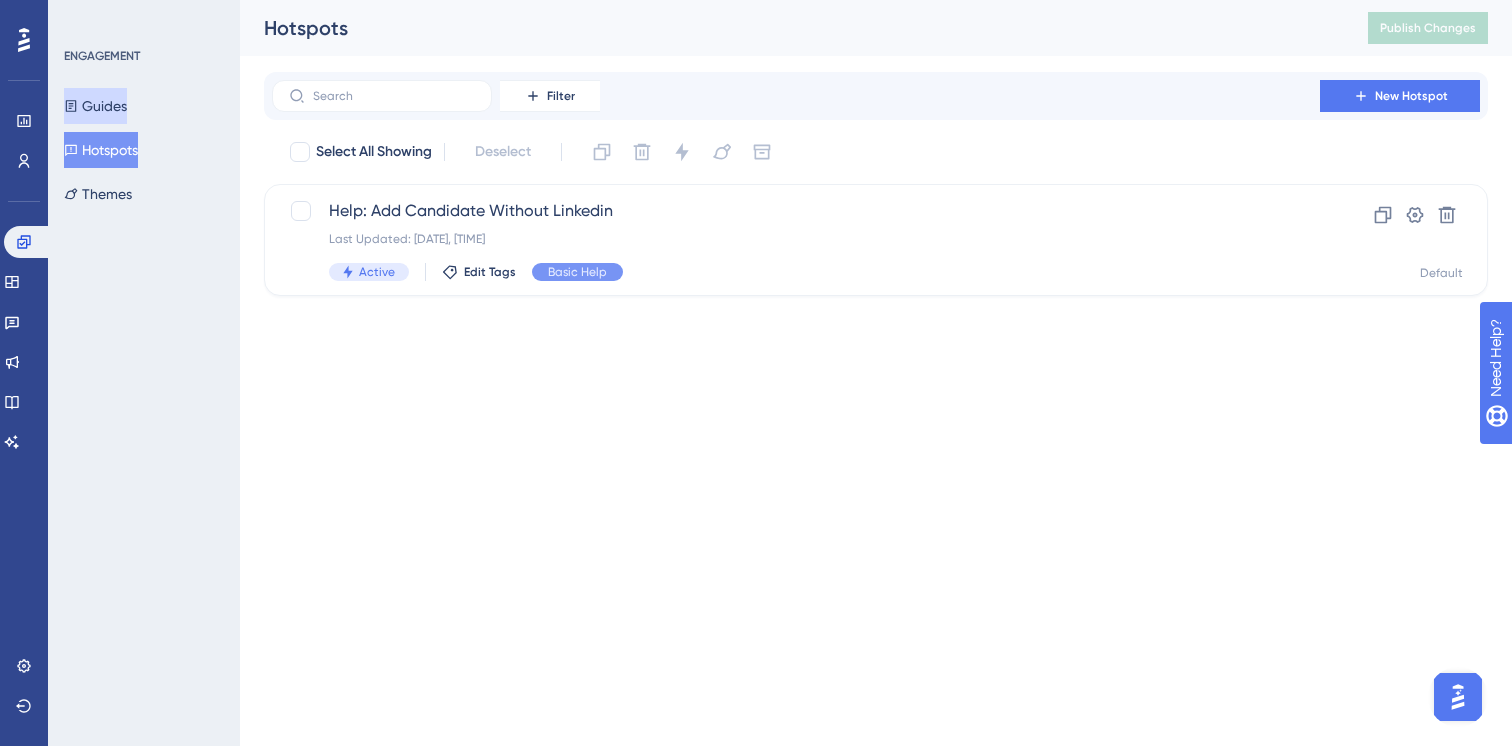 click on "Guides" at bounding box center (95, 106) 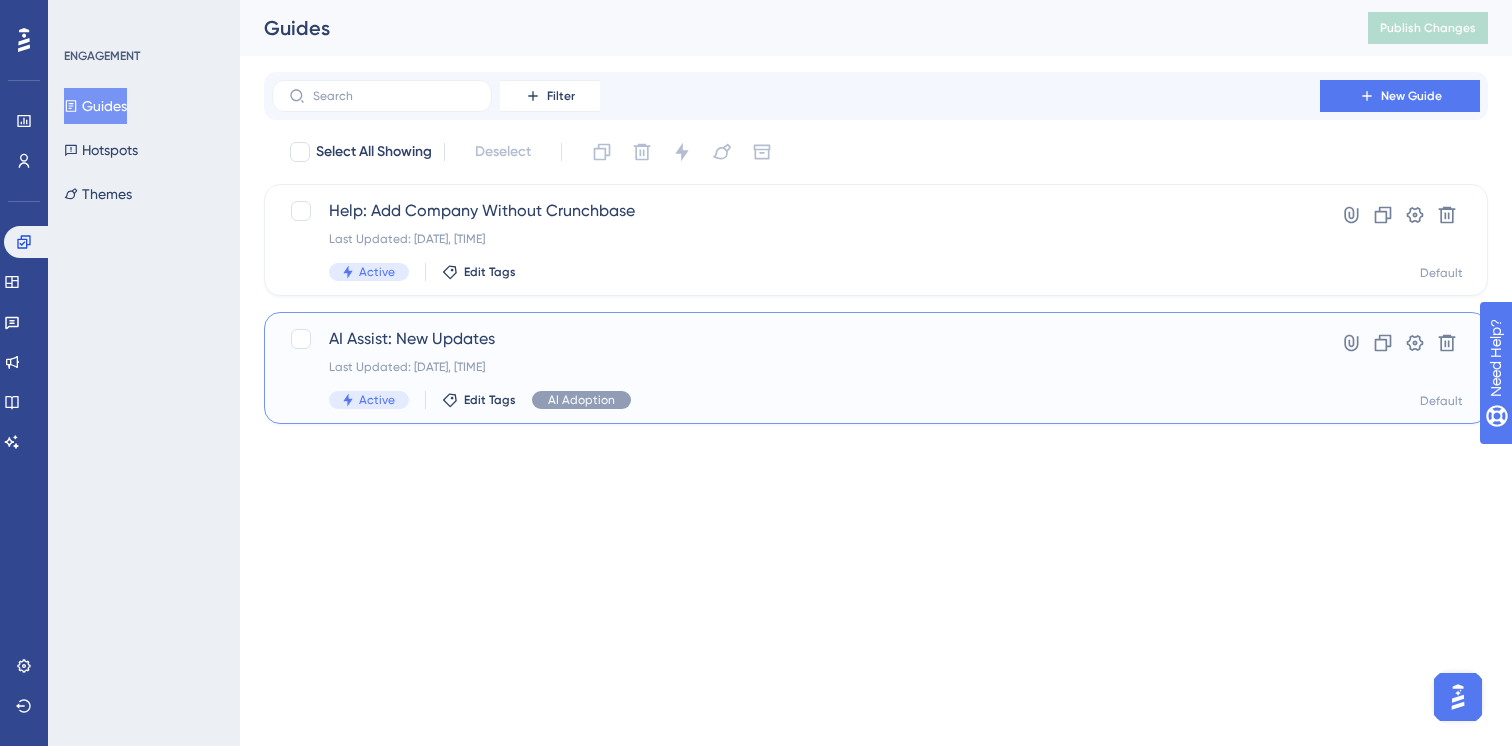 click on "Last Updated: [DATE], [TIME]" at bounding box center (796, 367) 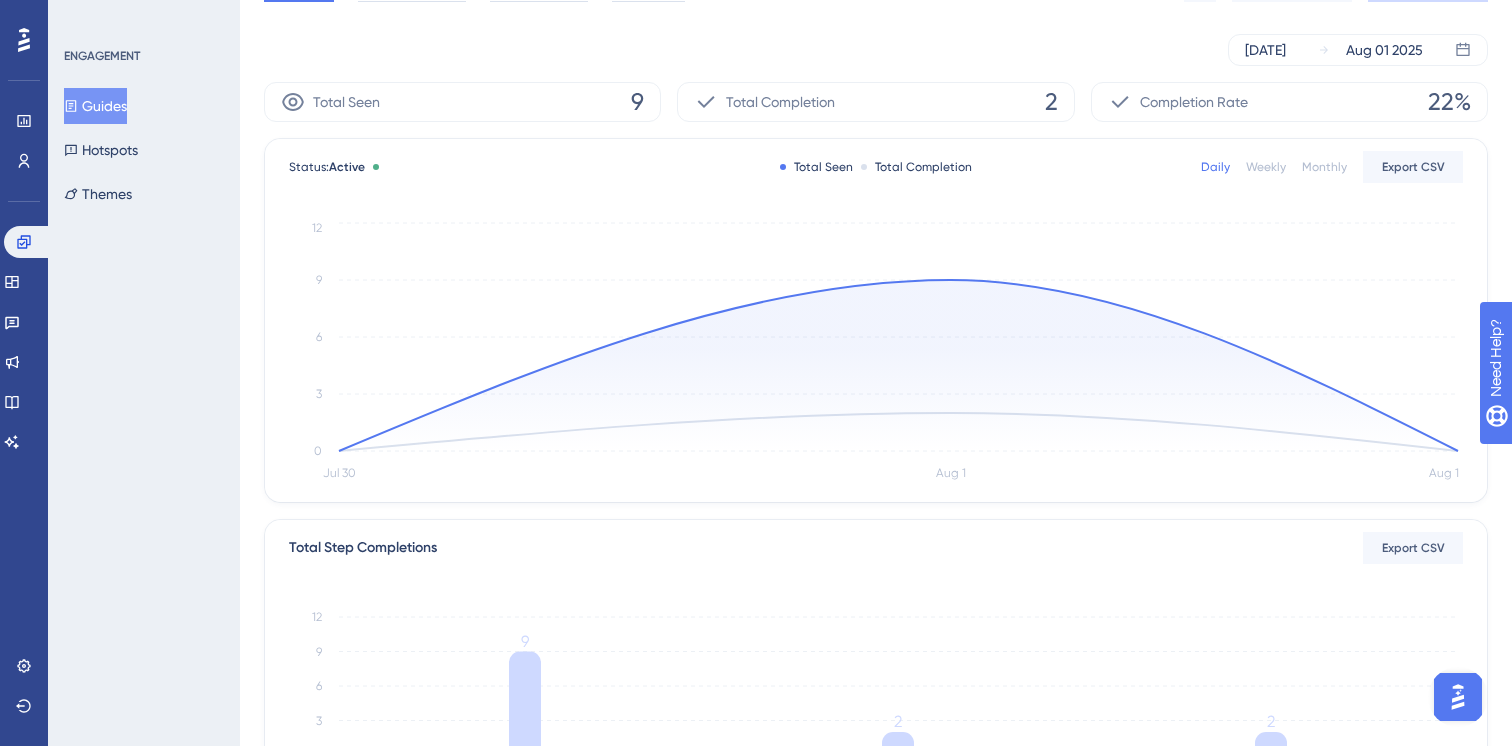 scroll, scrollTop: 0, scrollLeft: 0, axis: both 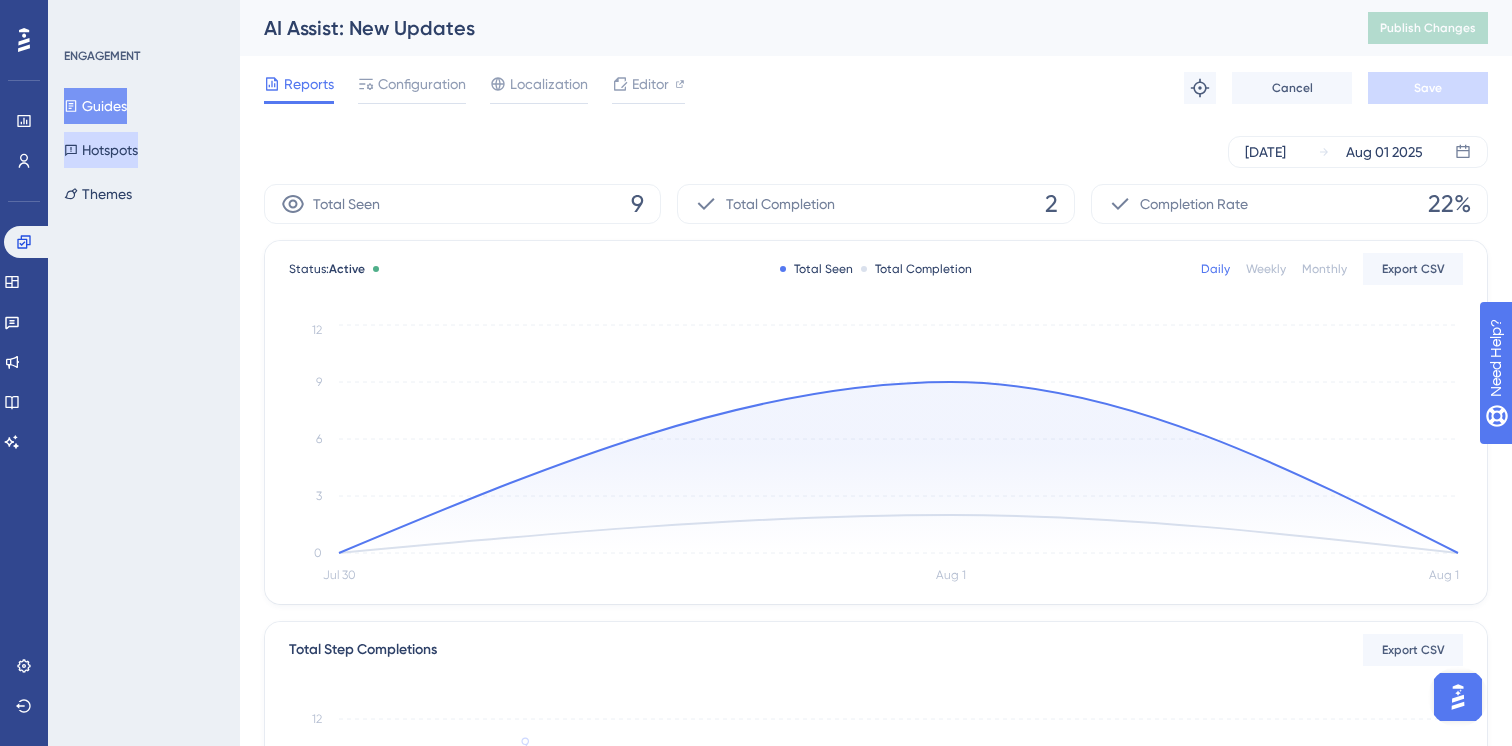 click on "Hotspots" at bounding box center (101, 150) 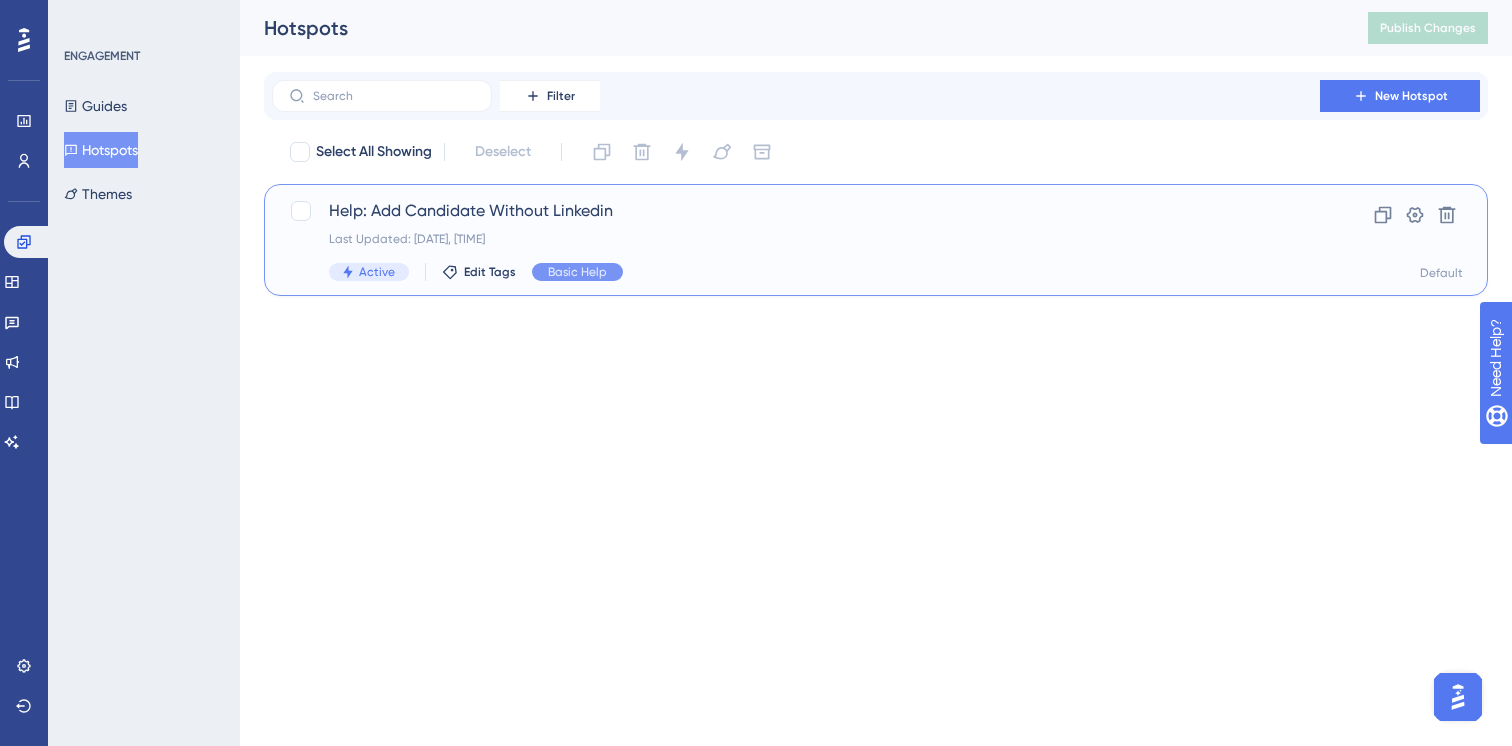 click on "Help: Add Candidate Without Linkedin" at bounding box center (796, 211) 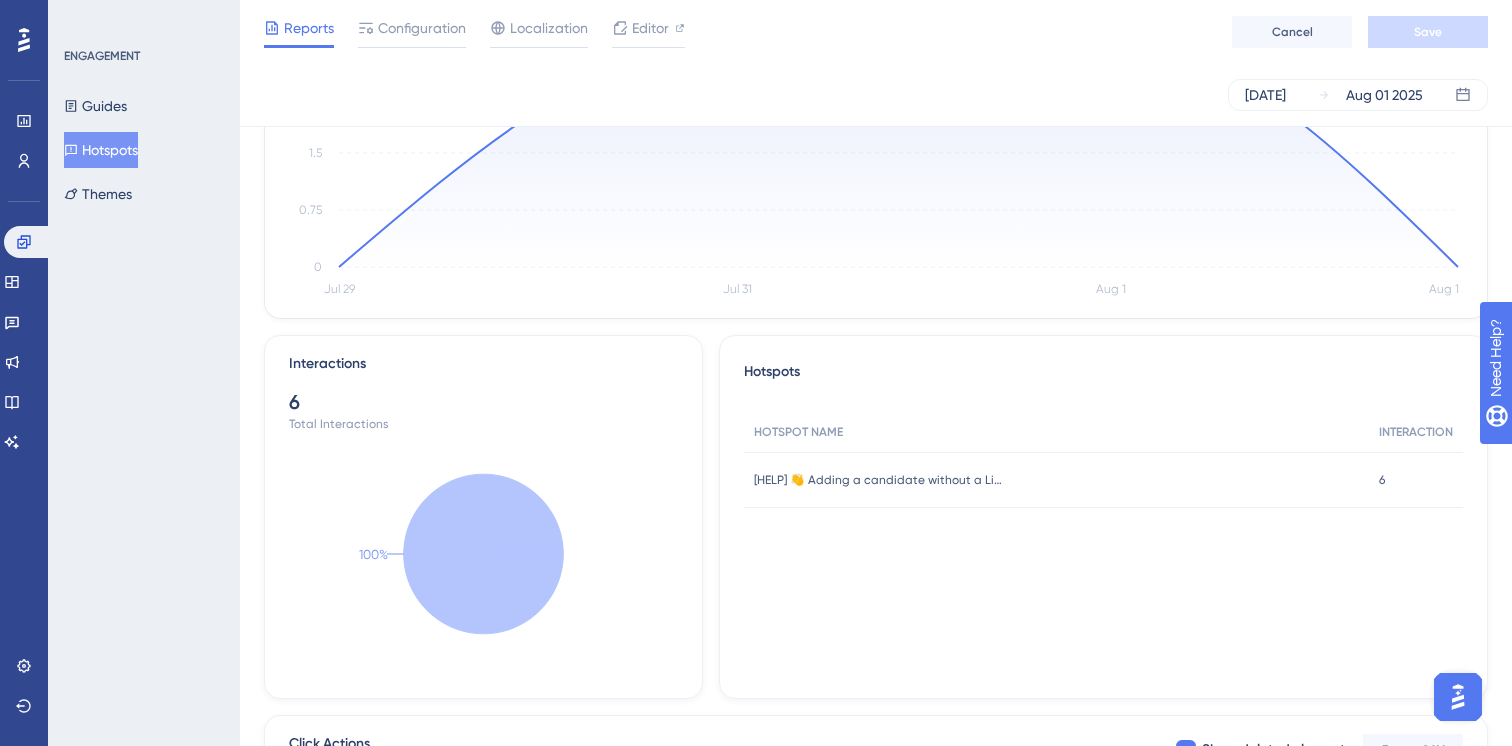 scroll, scrollTop: 0, scrollLeft: 0, axis: both 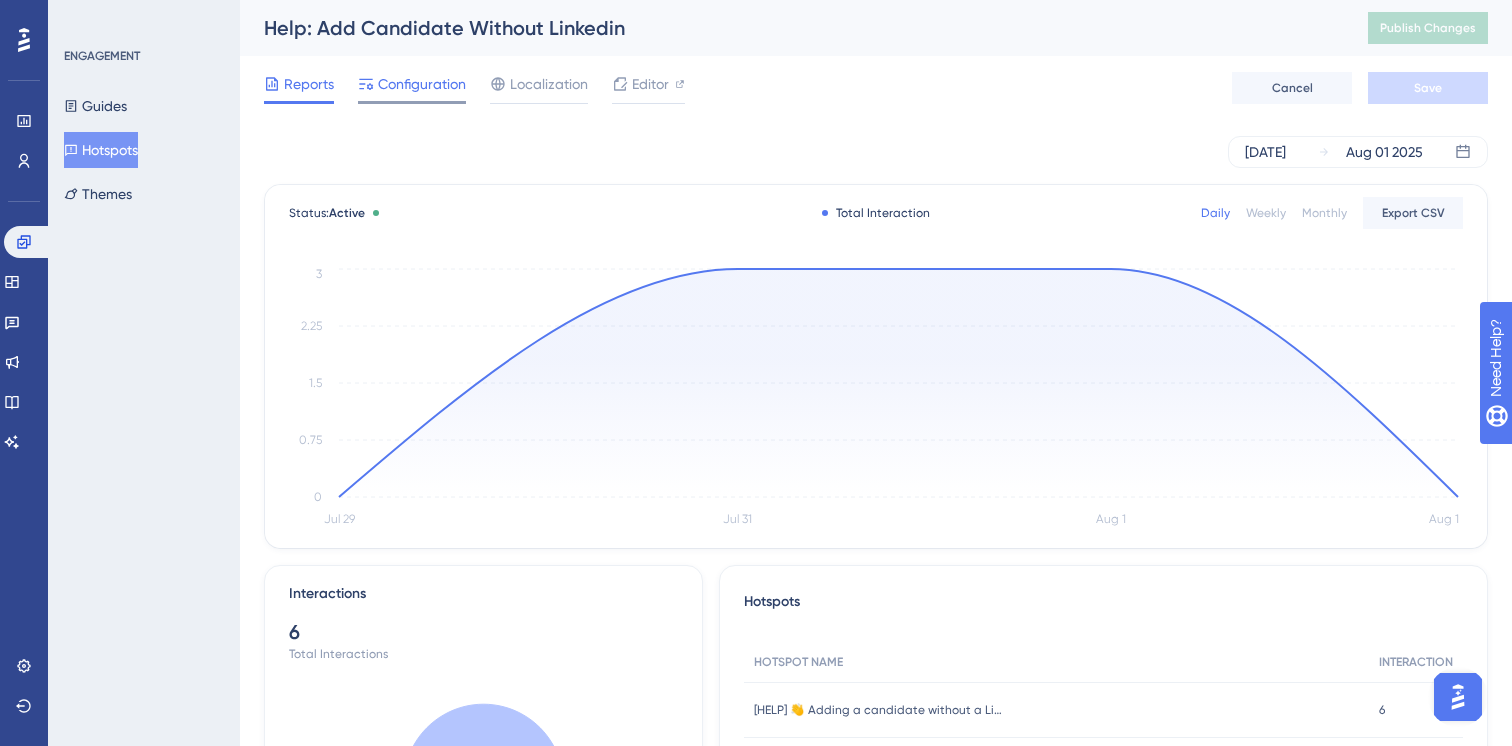 click on "Configuration" at bounding box center [422, 84] 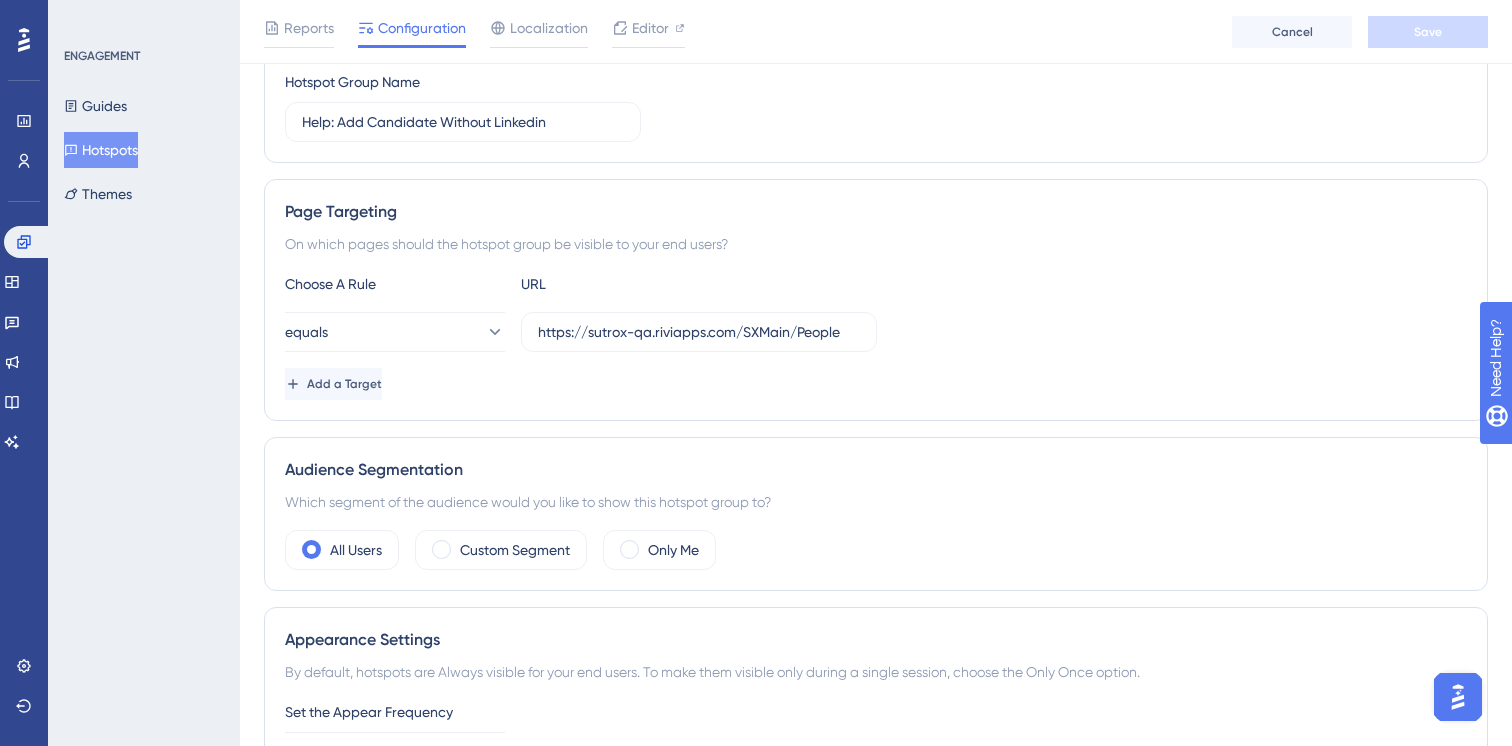 scroll, scrollTop: 220, scrollLeft: 0, axis: vertical 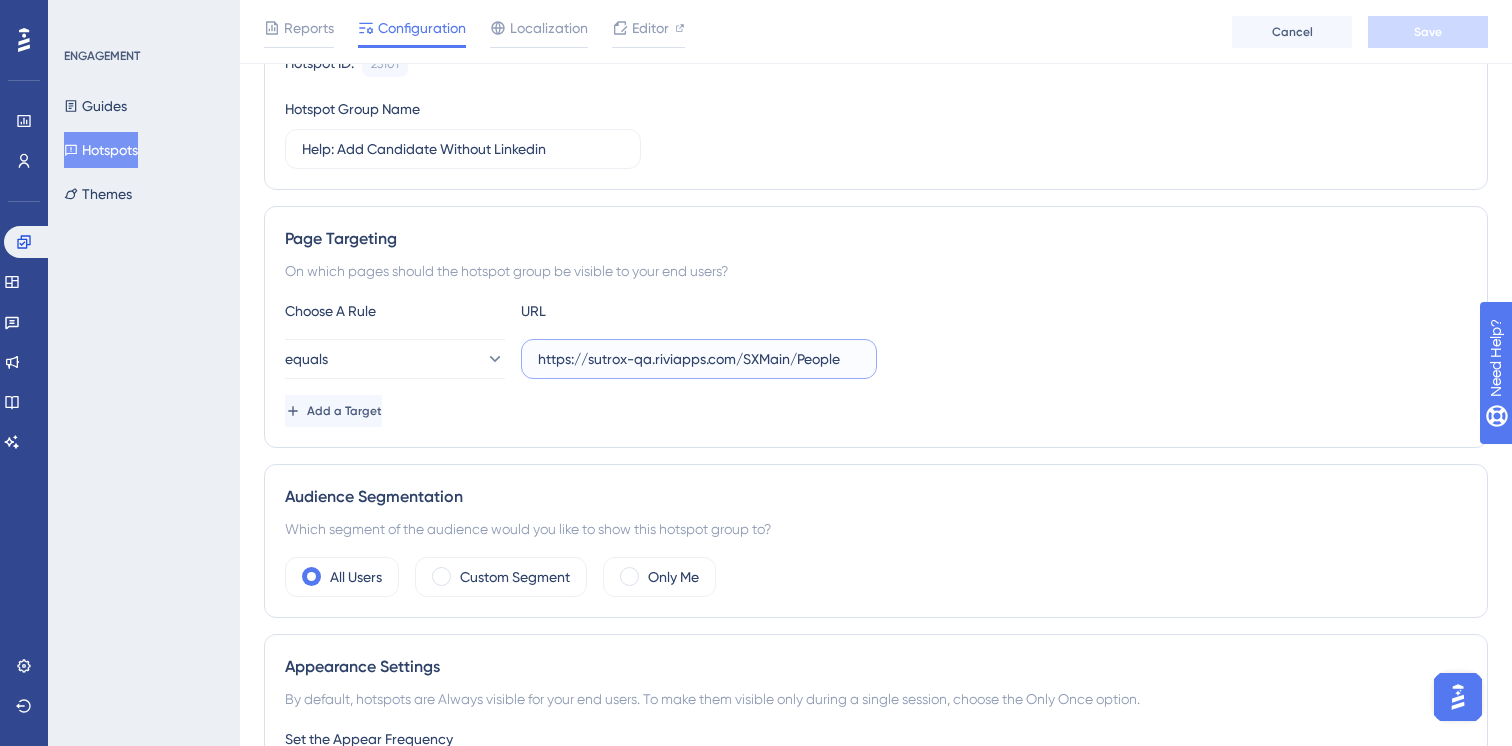 click on "https://sutrox-qa.riviapps.com/SXMain/People" at bounding box center (699, 359) 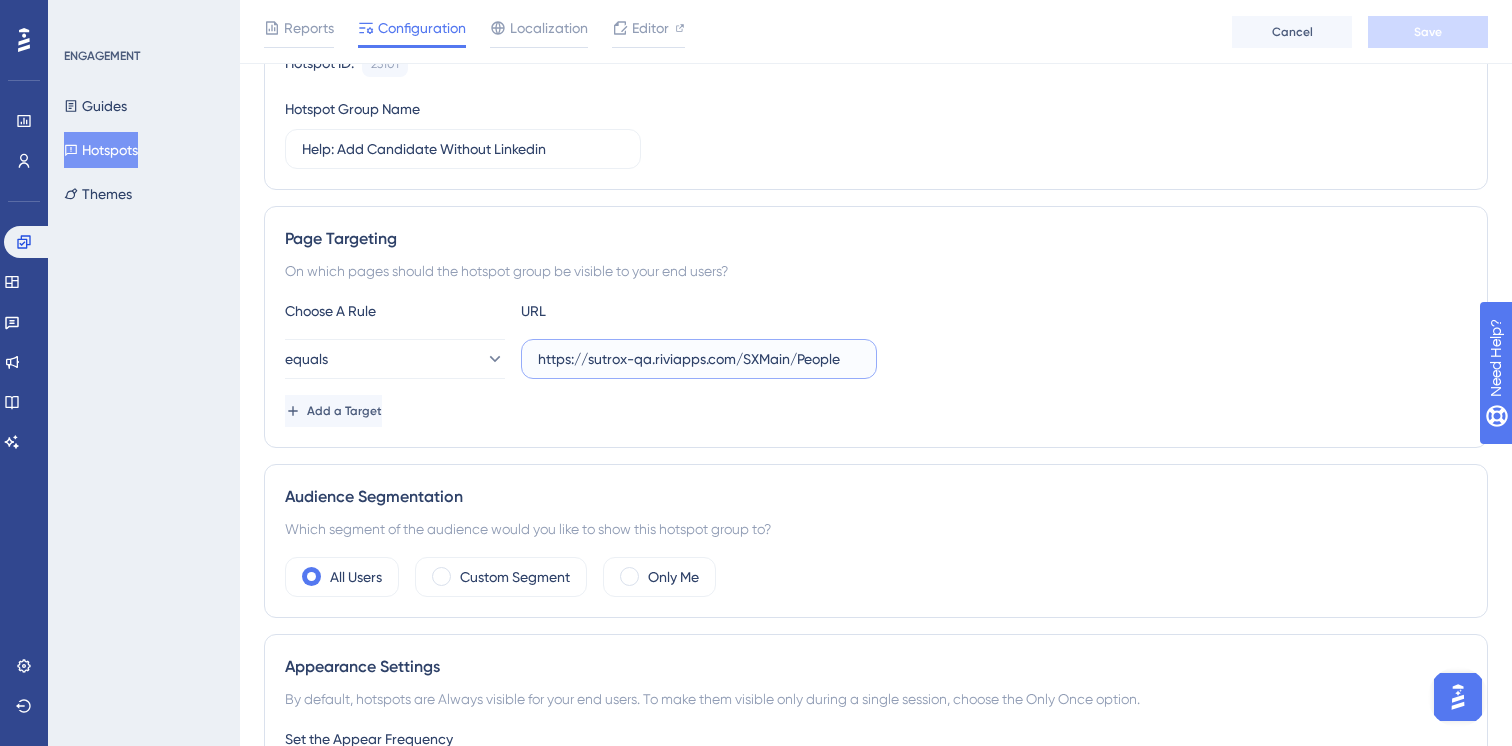 click on "https://sutrox-qa.riviapps.com/SXMain/People" at bounding box center [699, 359] 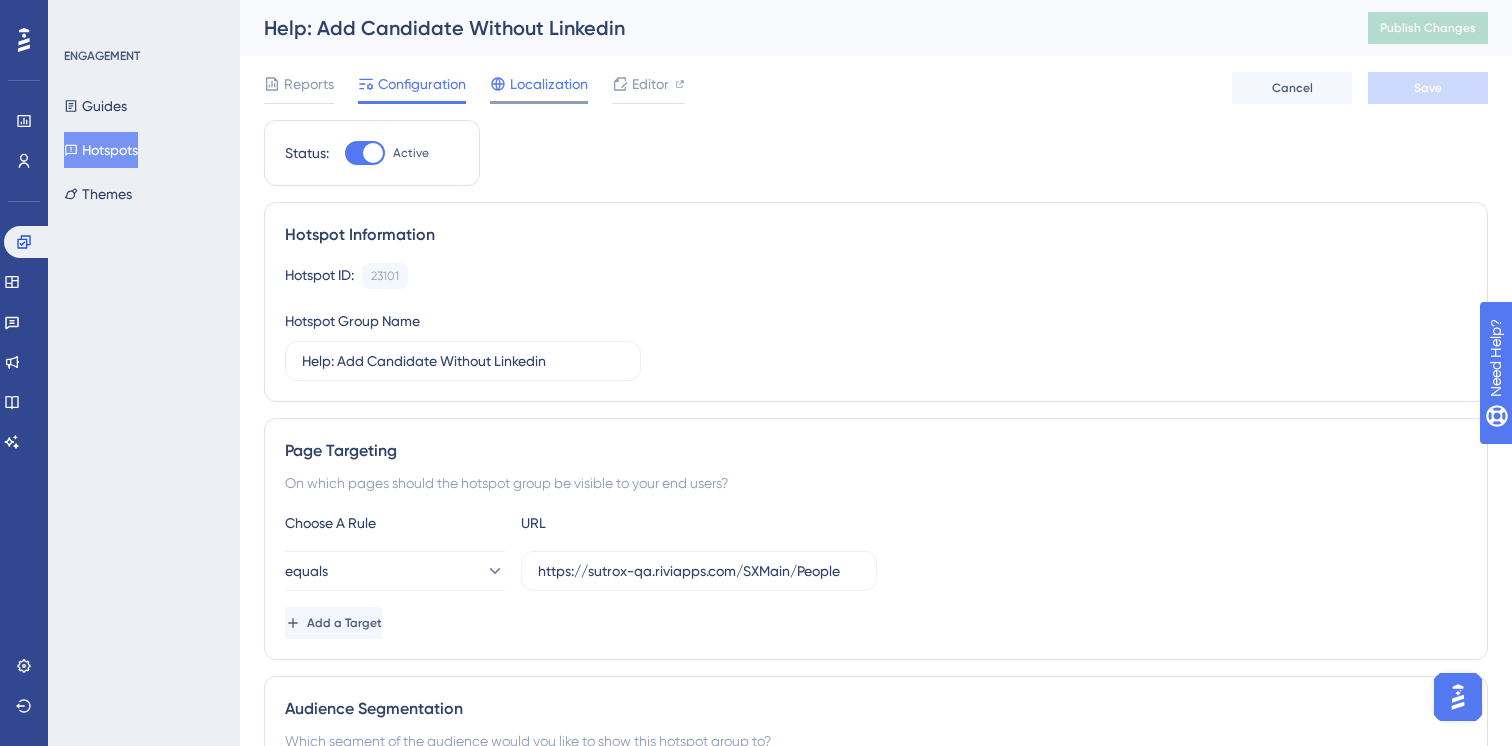 click on "Localization" at bounding box center [549, 84] 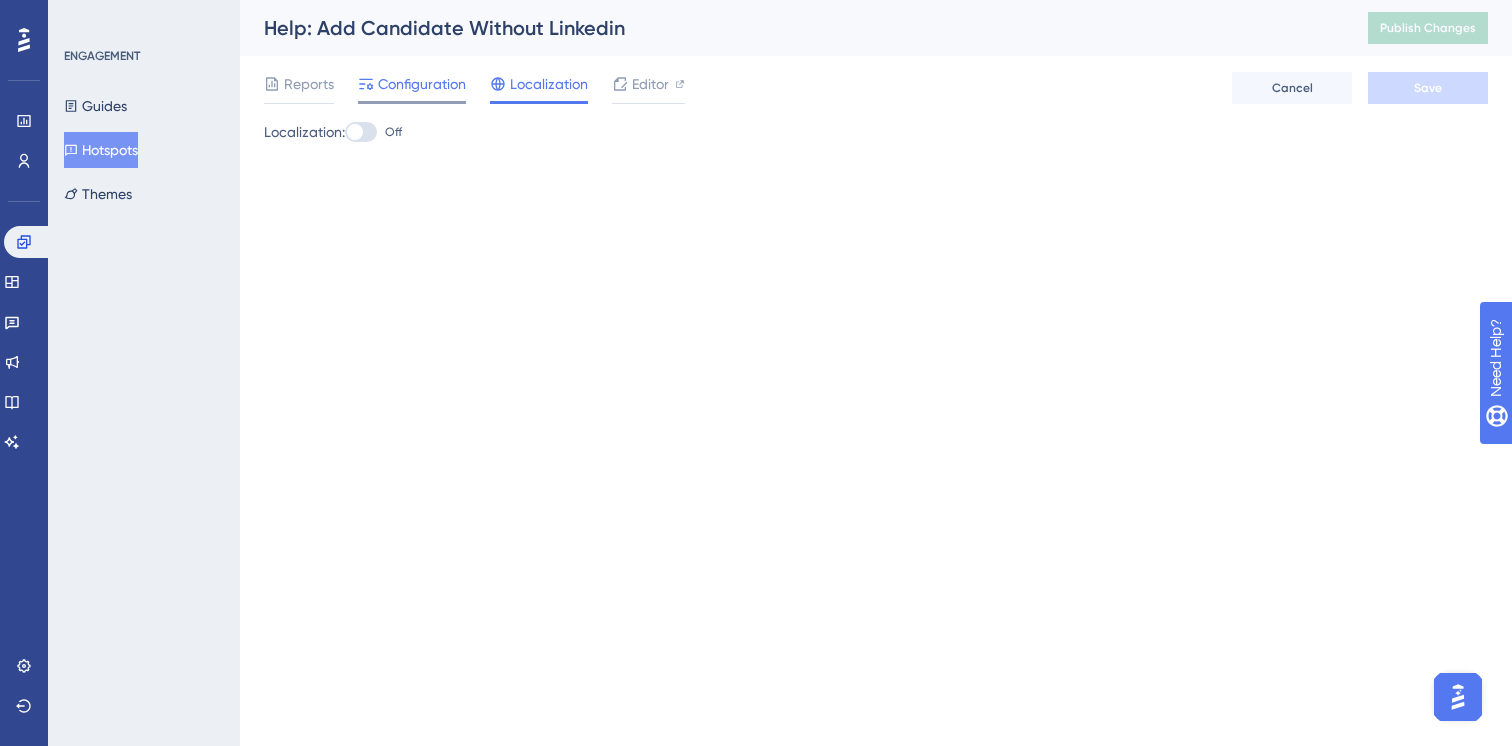 click on "Configuration" at bounding box center (422, 84) 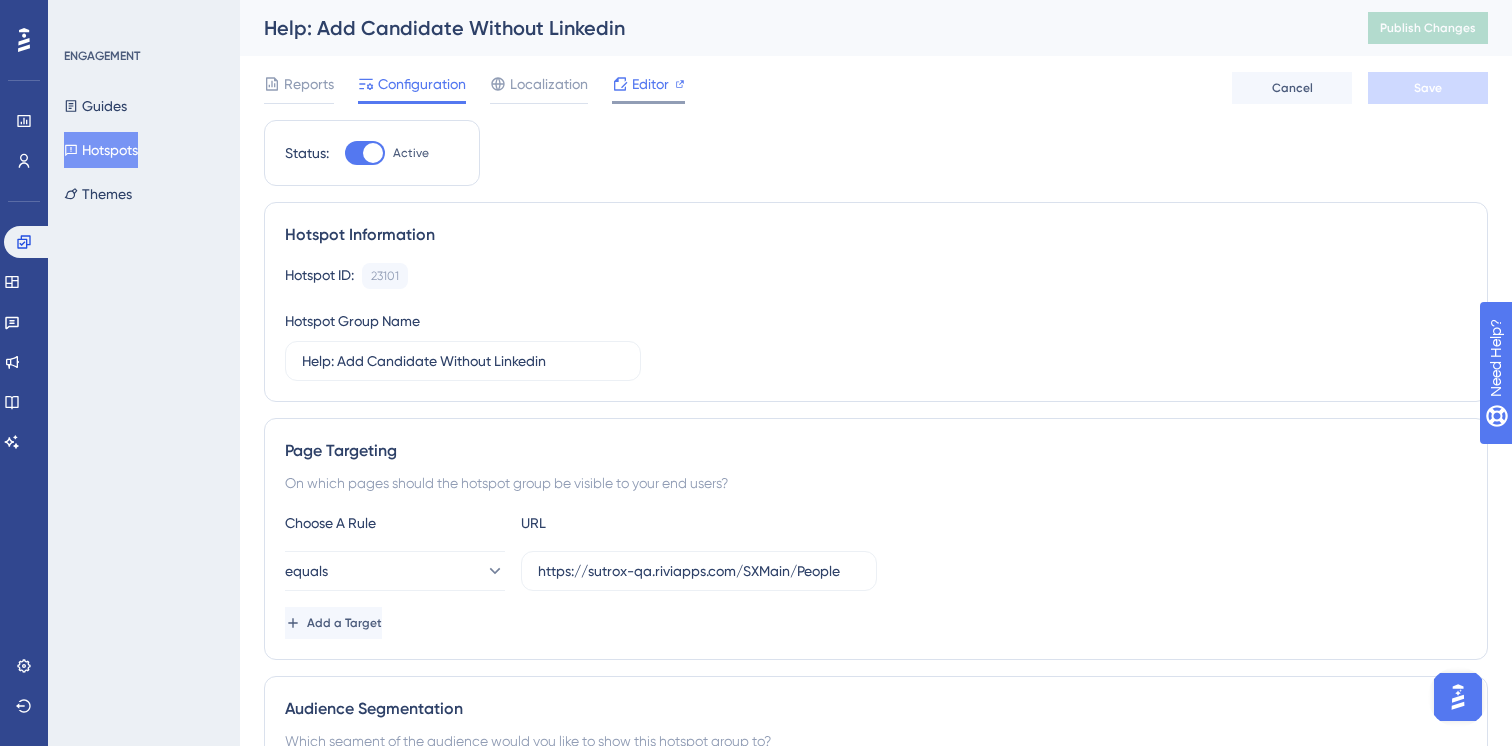 click on "Editor" at bounding box center (650, 84) 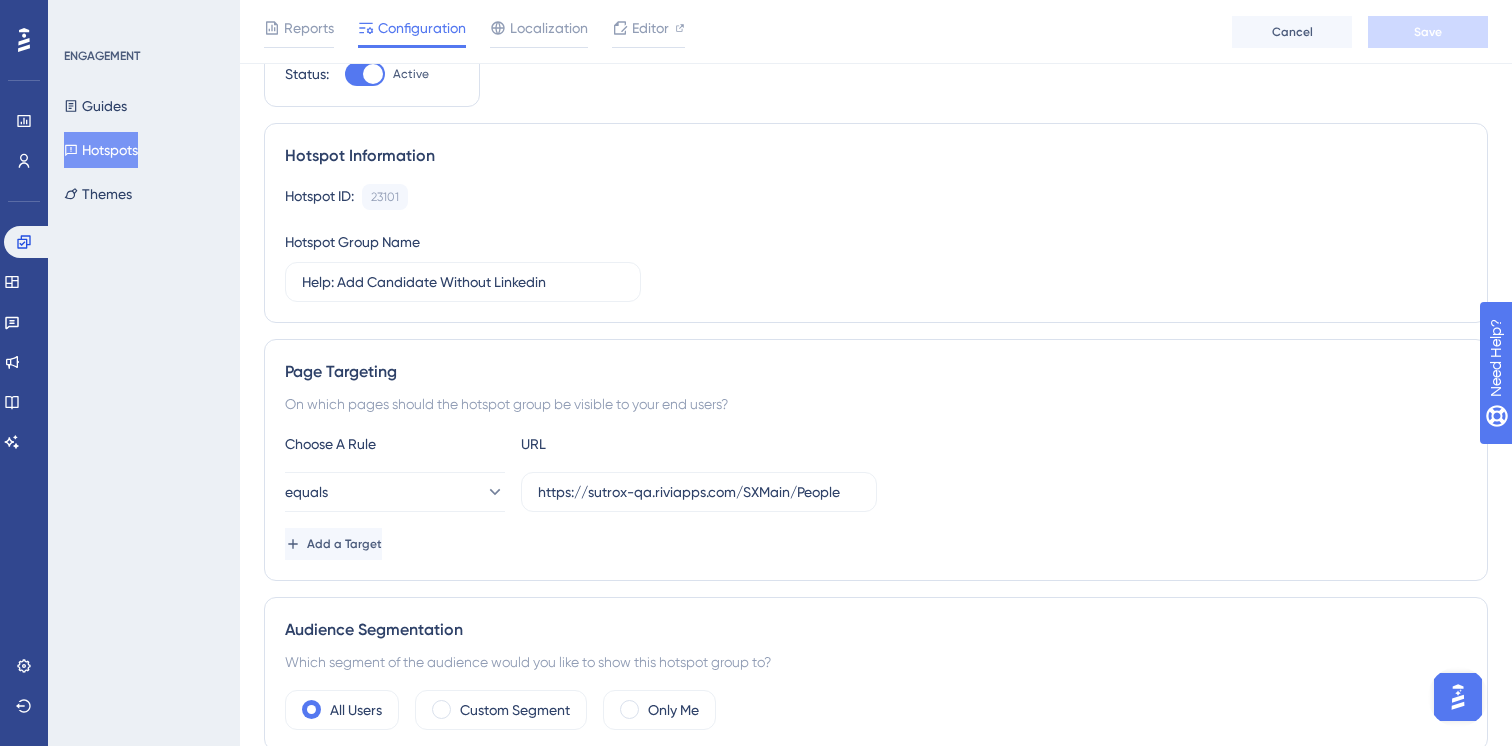 scroll, scrollTop: 0, scrollLeft: 0, axis: both 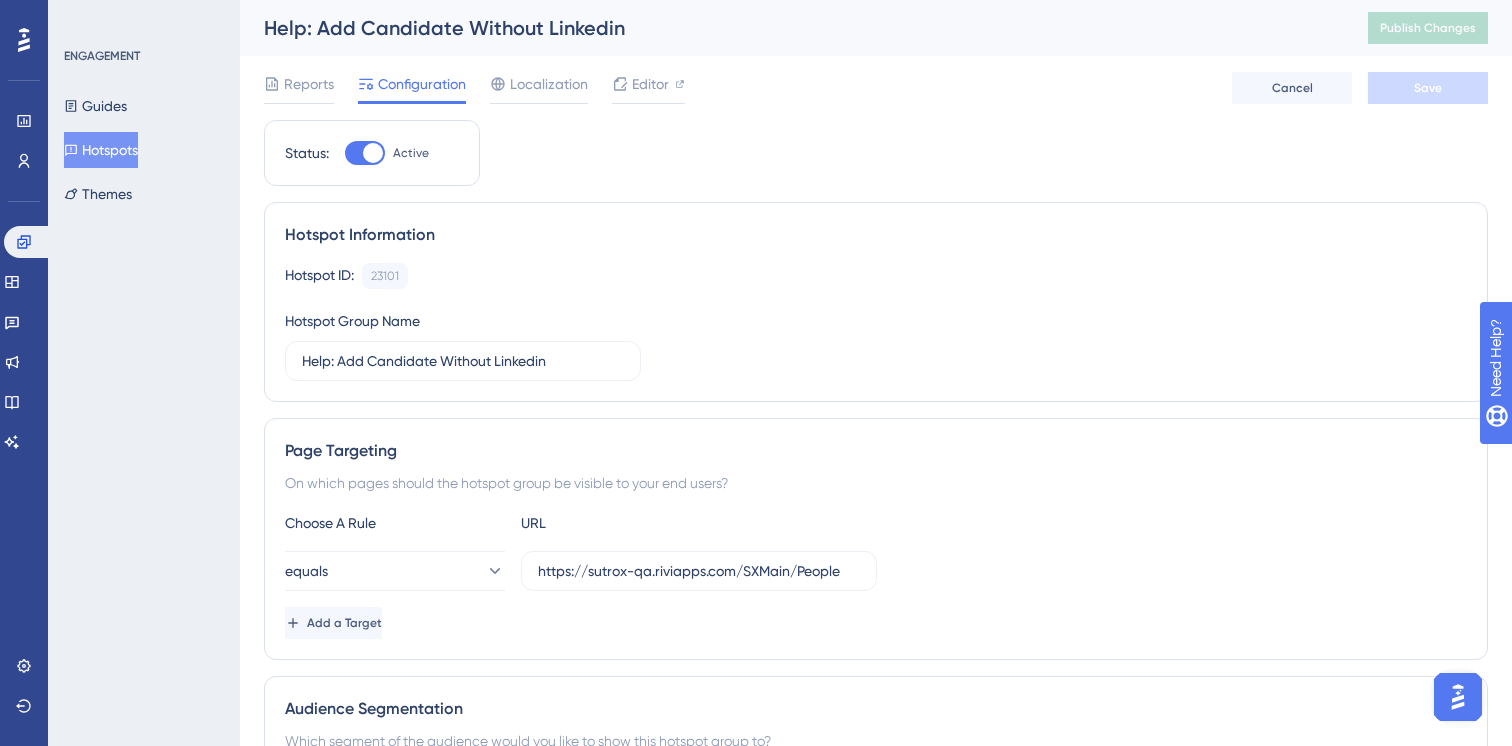click on "Hotspots" at bounding box center [101, 150] 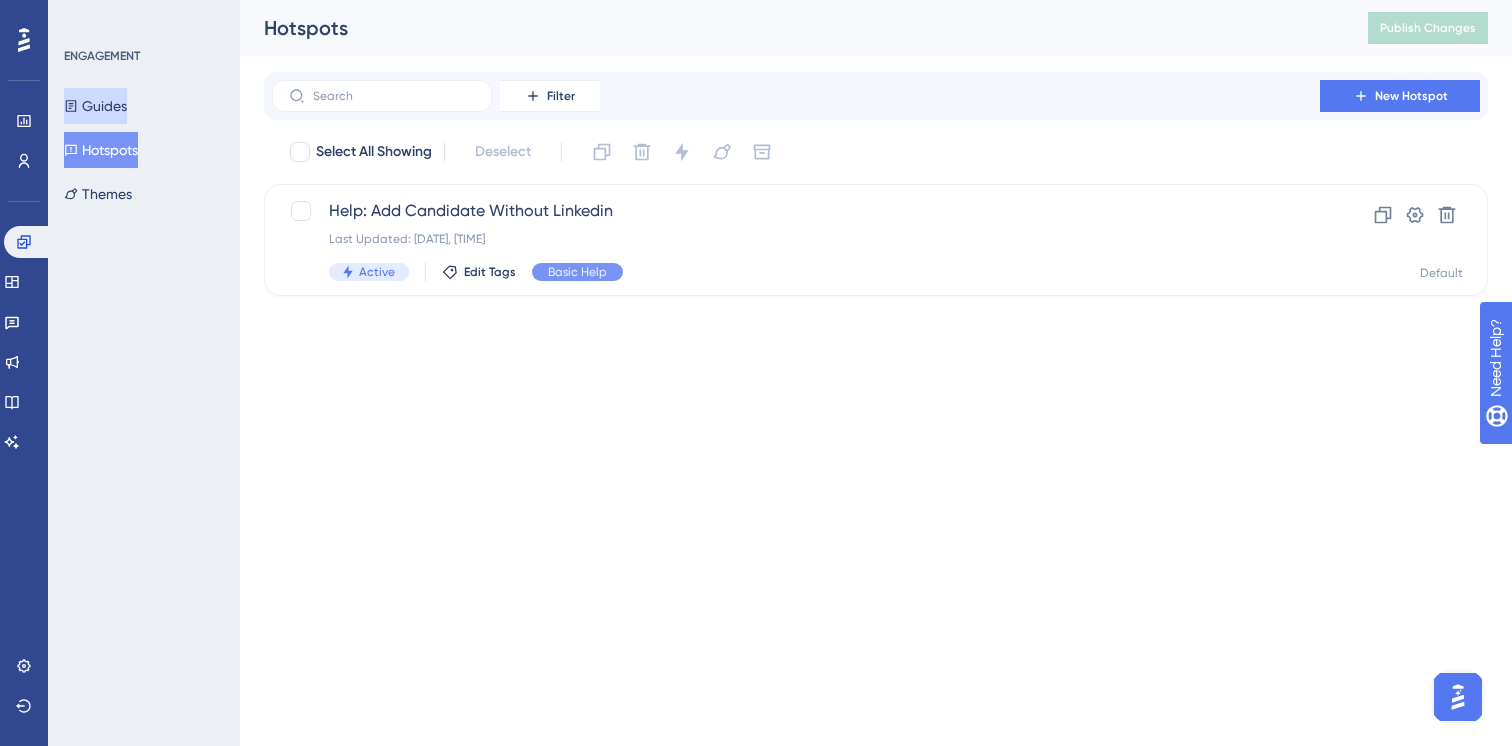 click on "Guides" at bounding box center (95, 106) 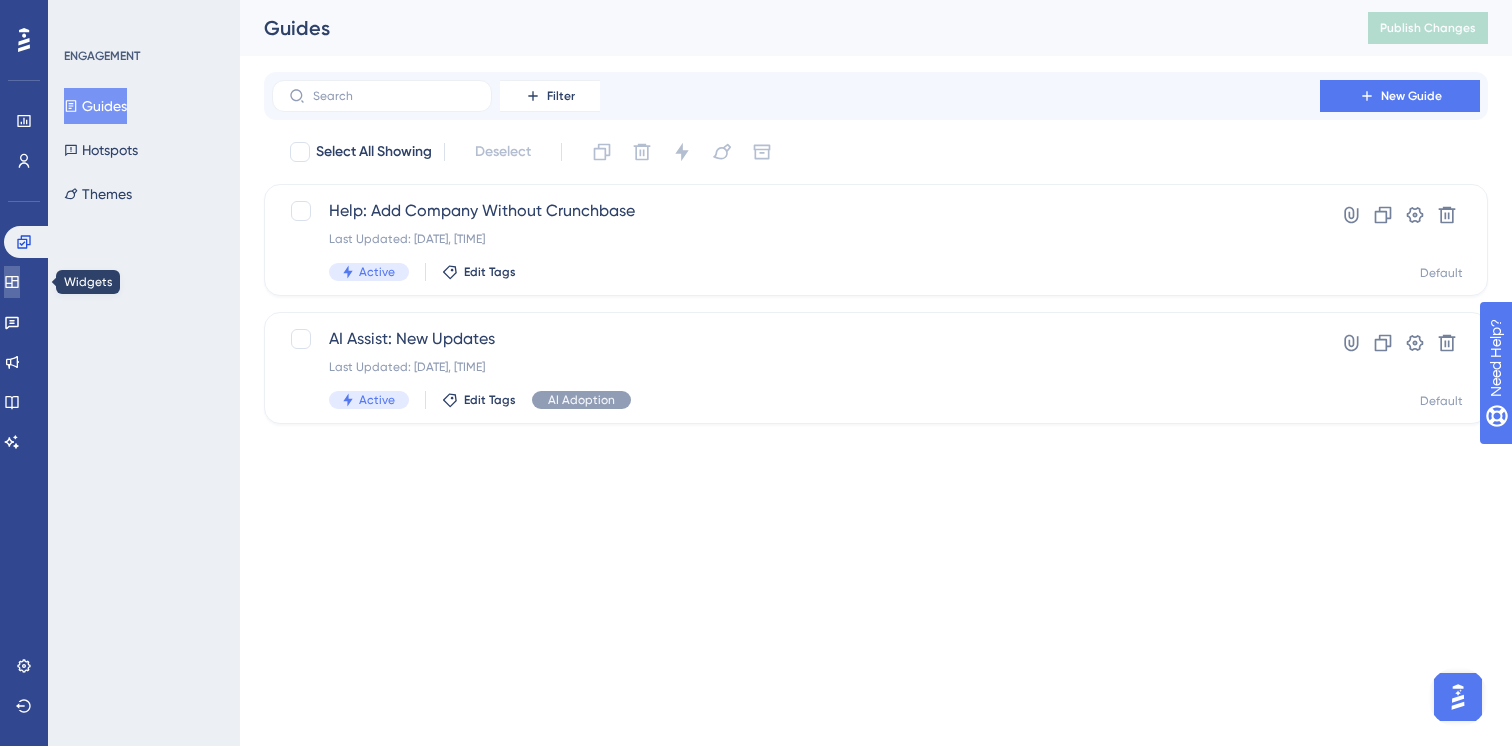 click 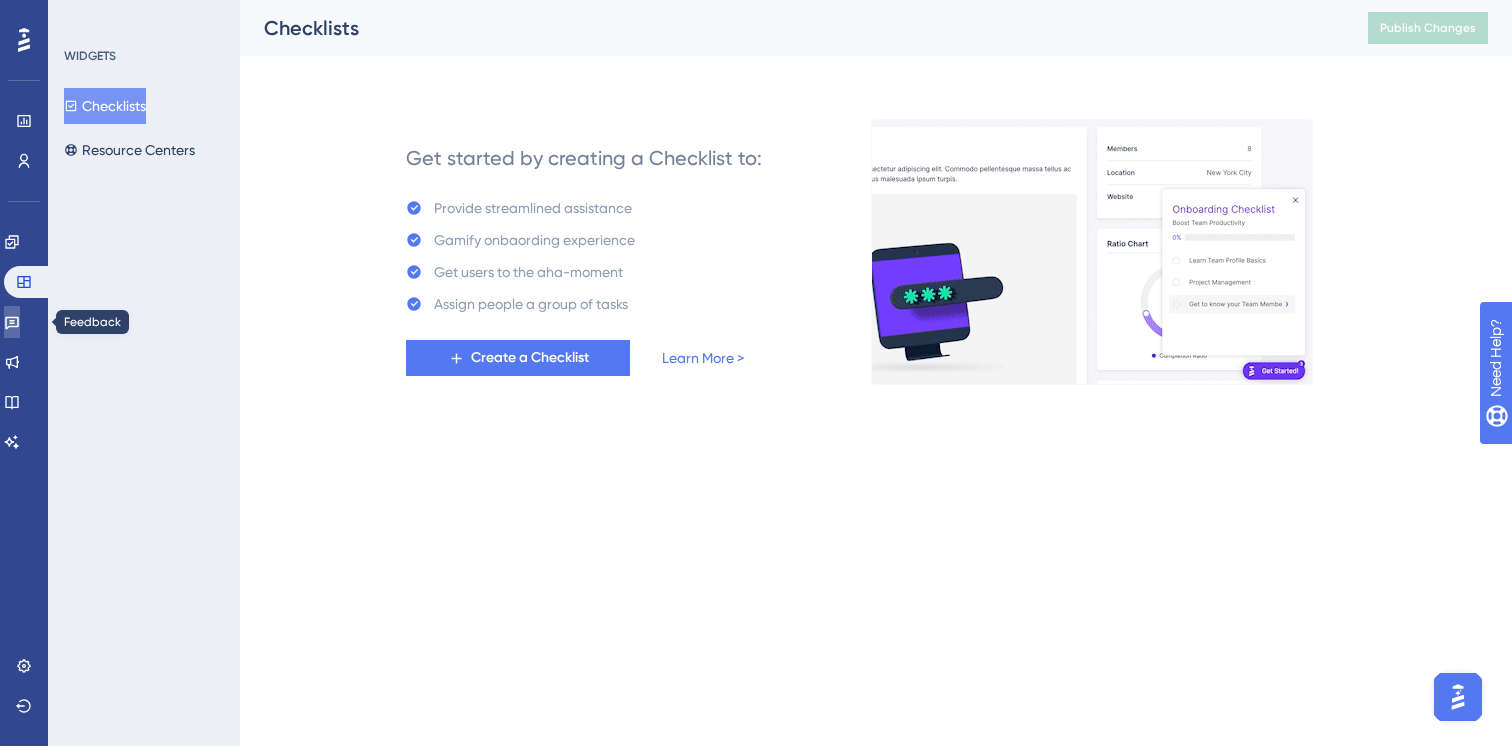 click 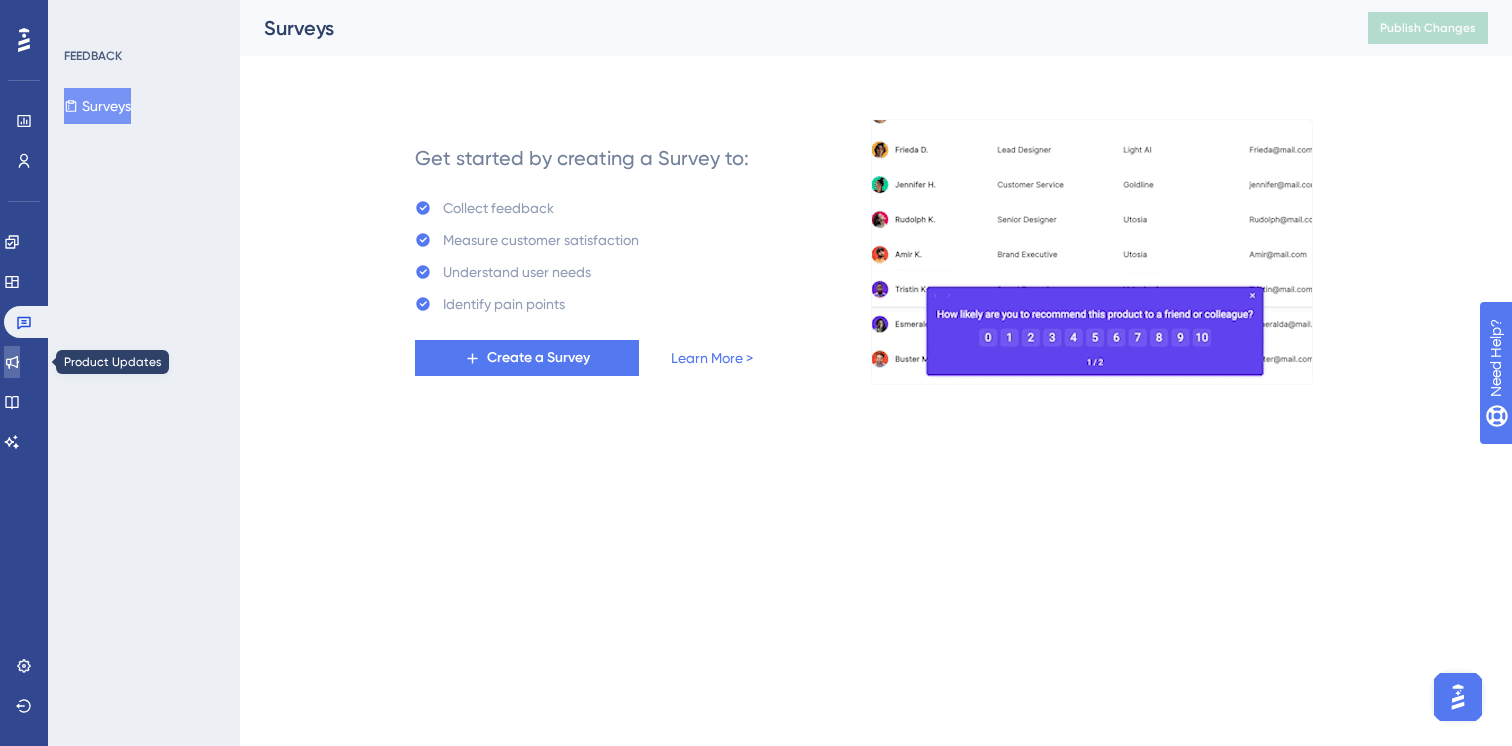 click 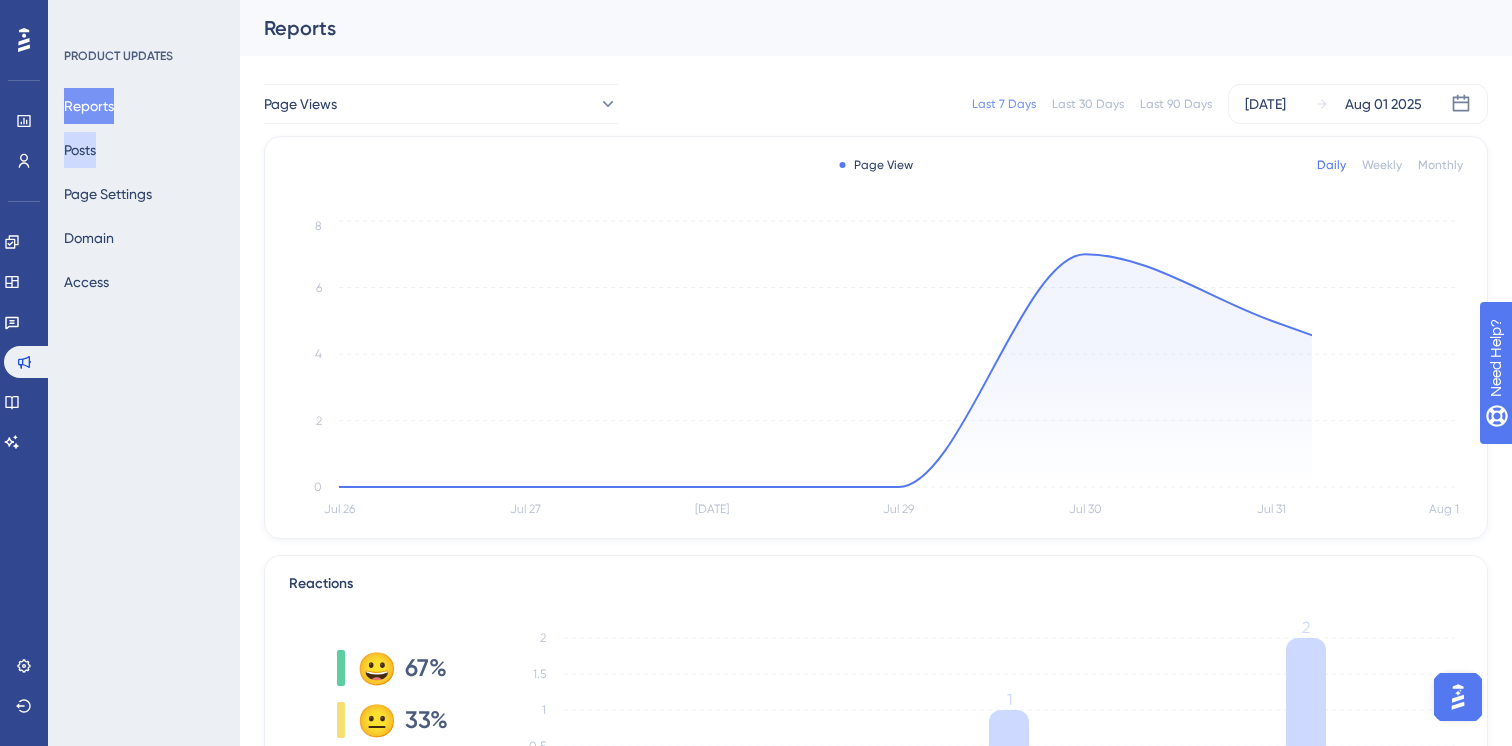 click on "Posts" at bounding box center [80, 150] 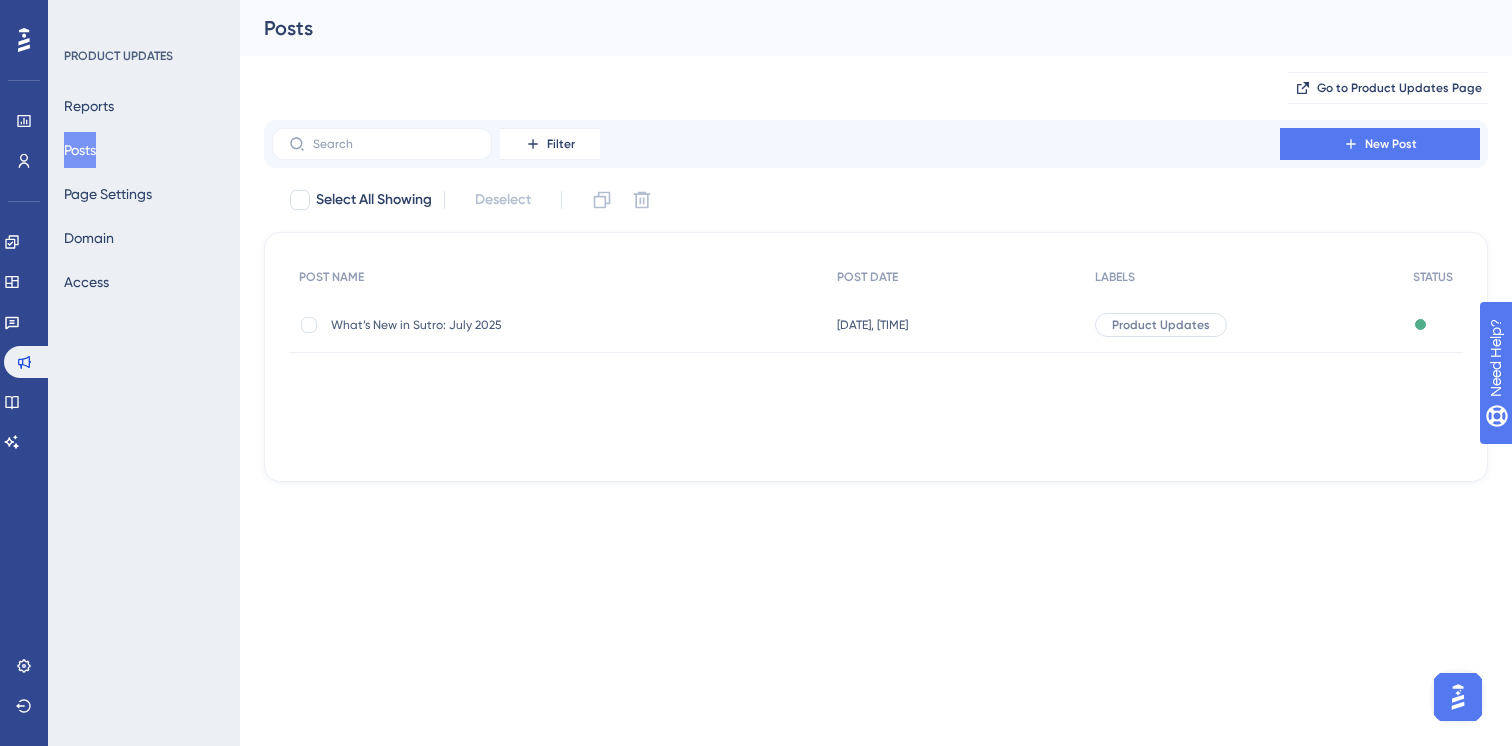 click on "What’s New in Sutro: July 2025 What’s New in Sutro: July 2025" at bounding box center (491, 325) 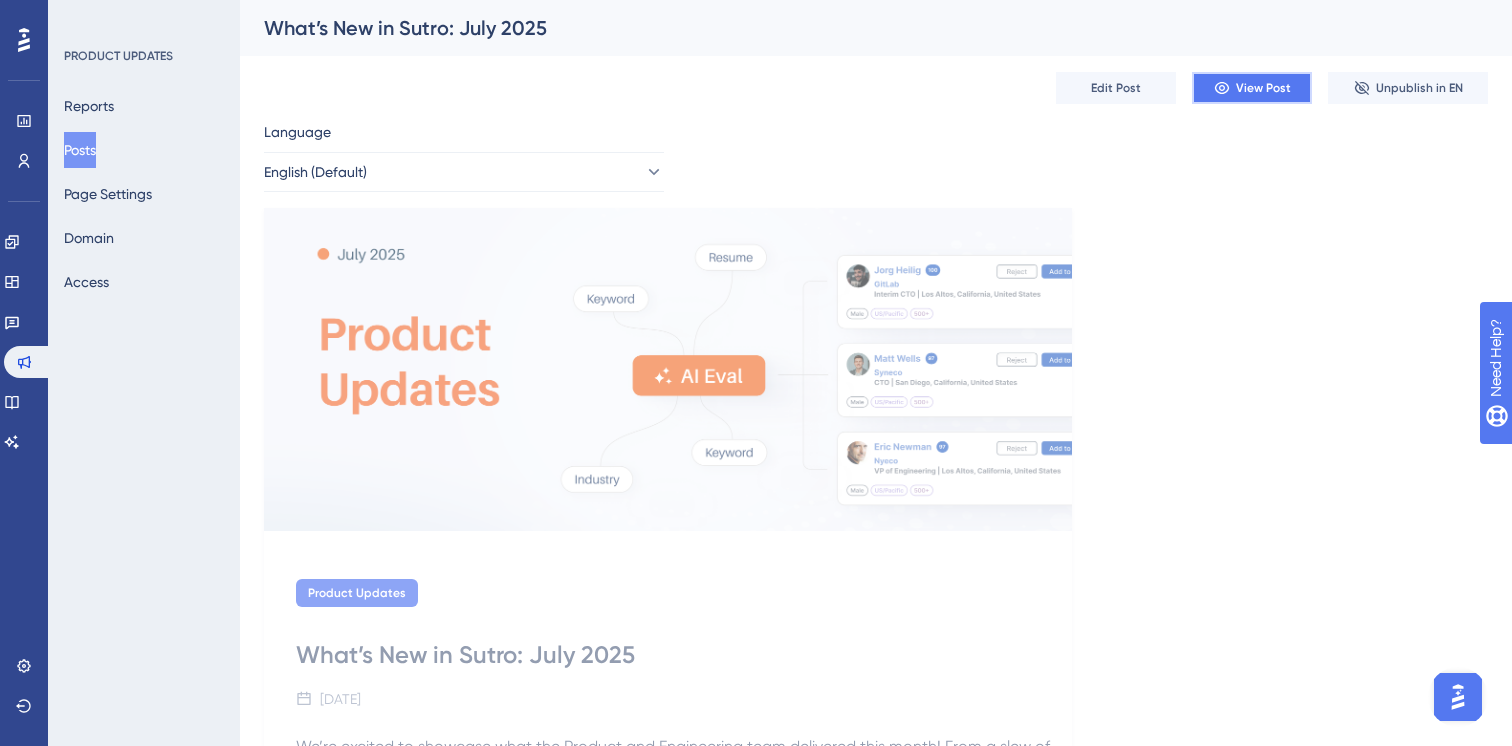 click on "View Post" at bounding box center [1263, 88] 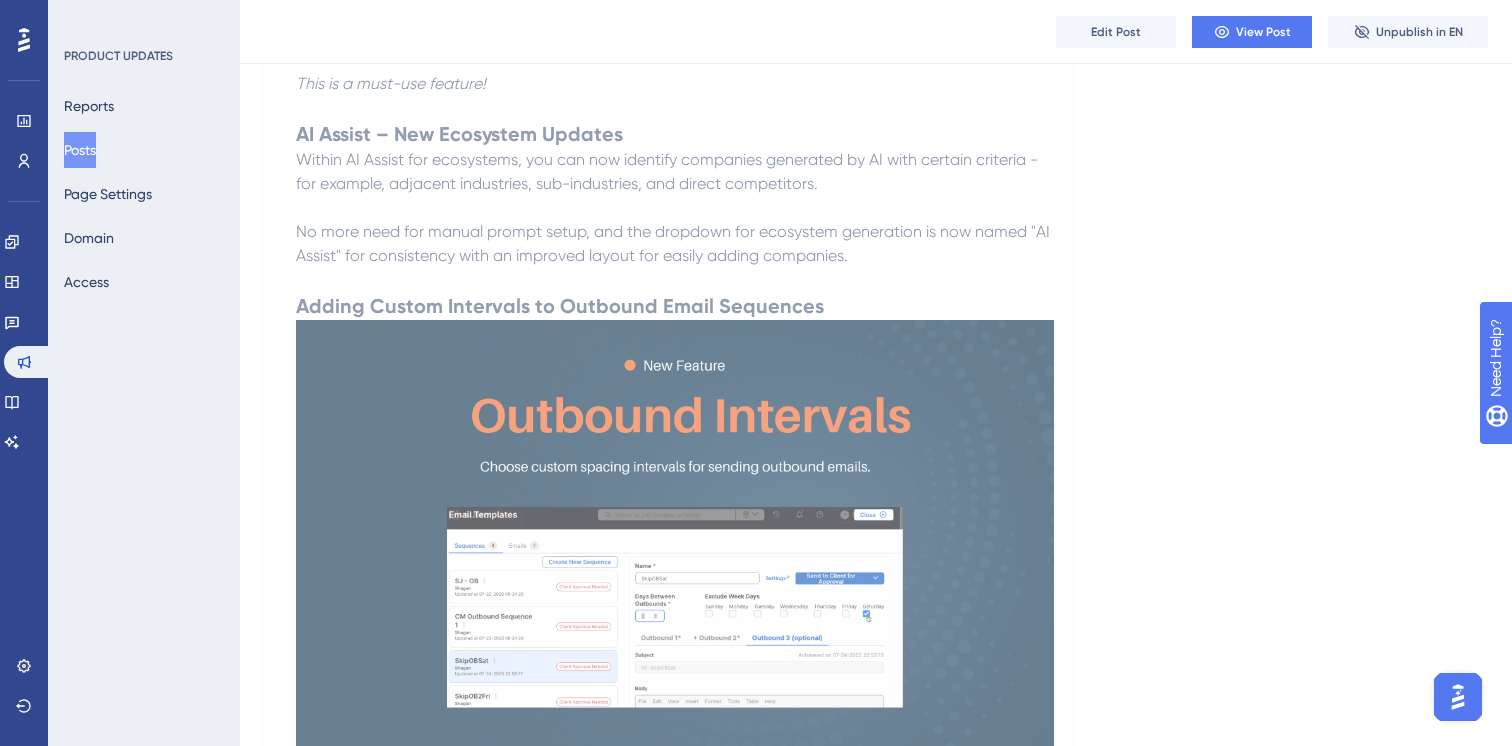 scroll, scrollTop: 1791, scrollLeft: 0, axis: vertical 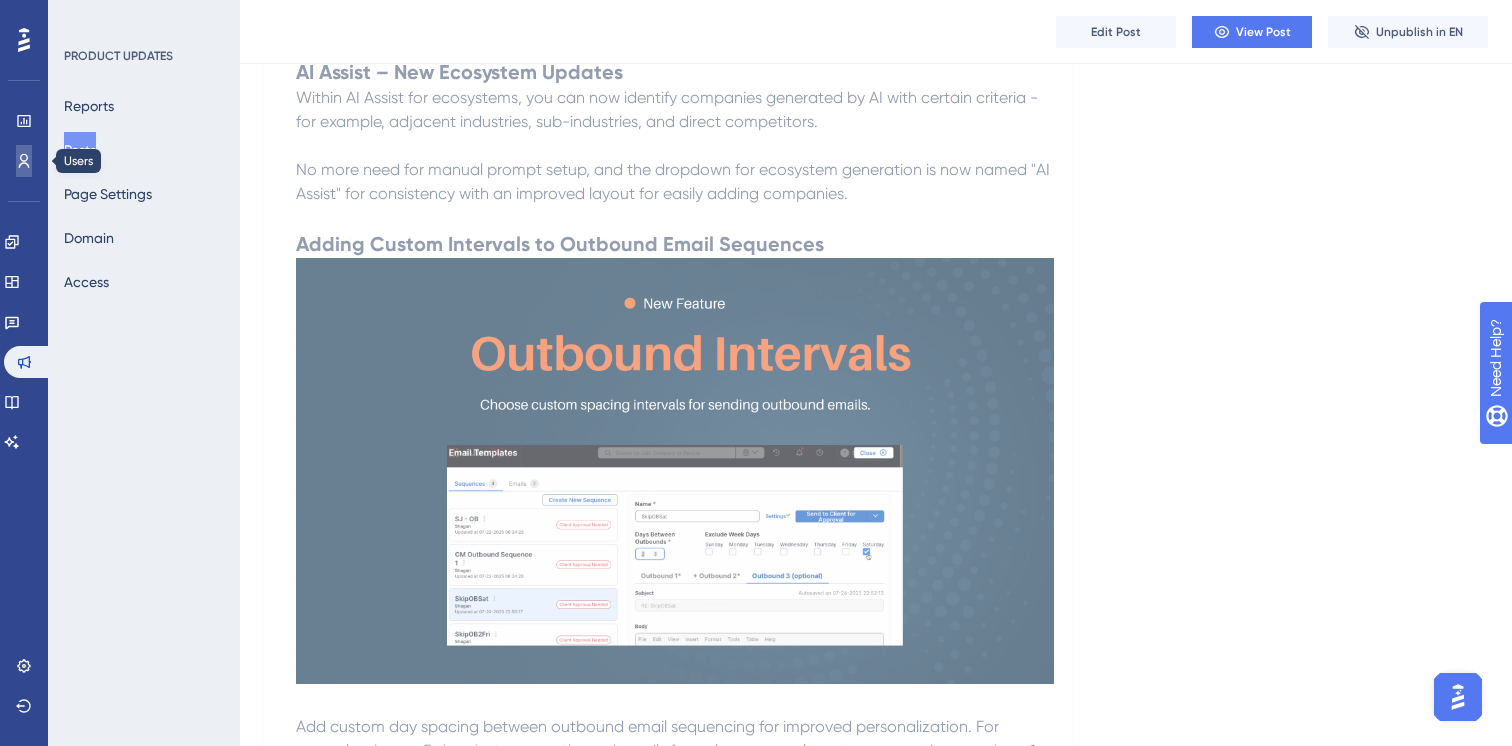click 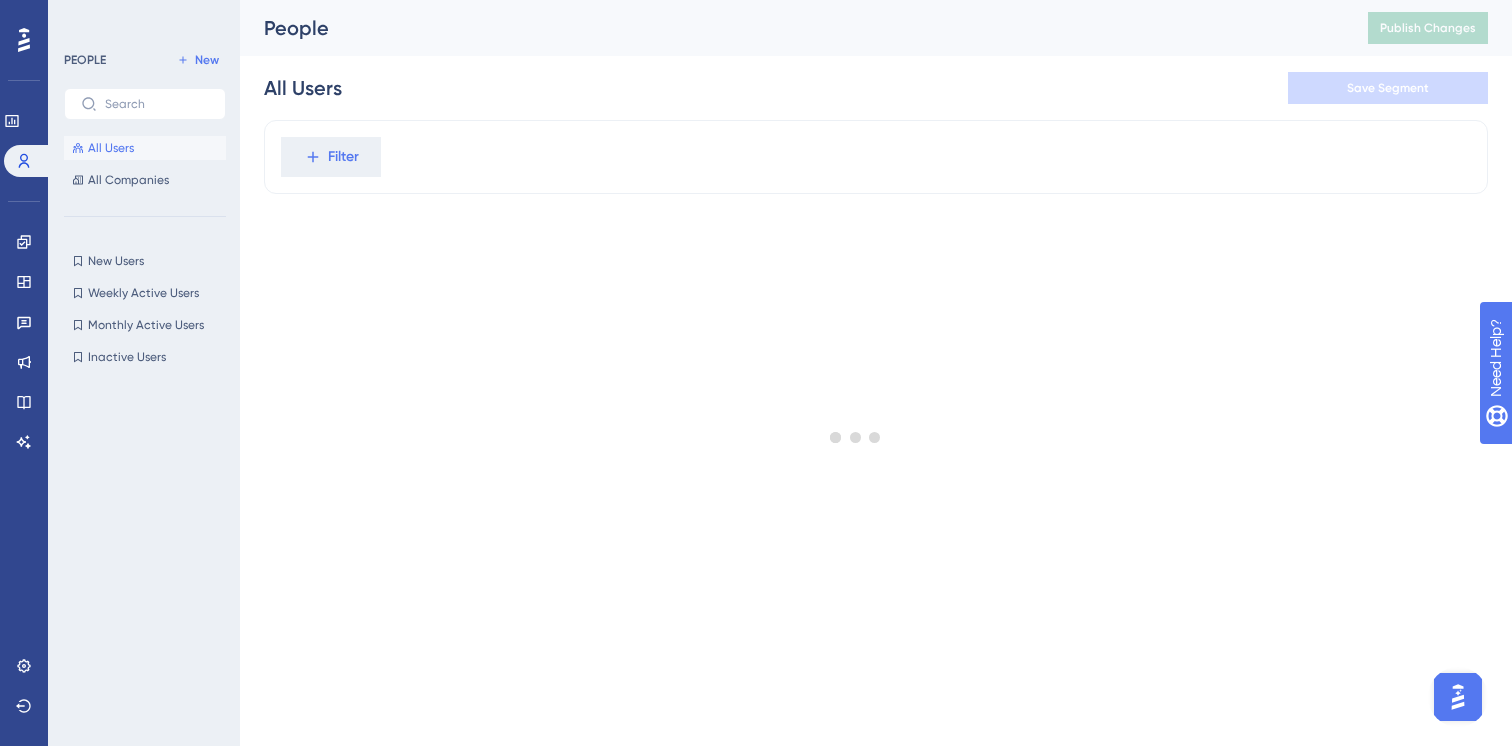 scroll, scrollTop: 0, scrollLeft: 0, axis: both 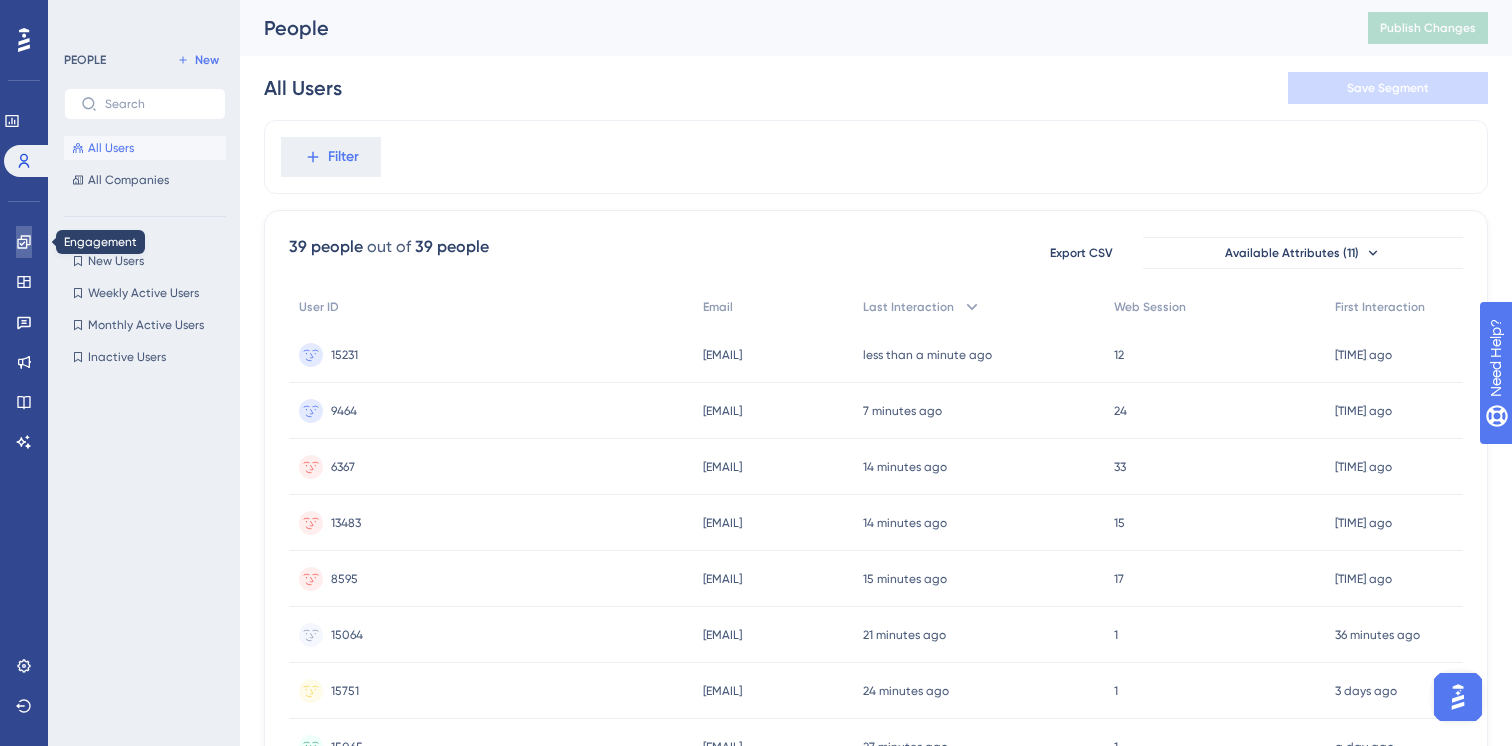 click 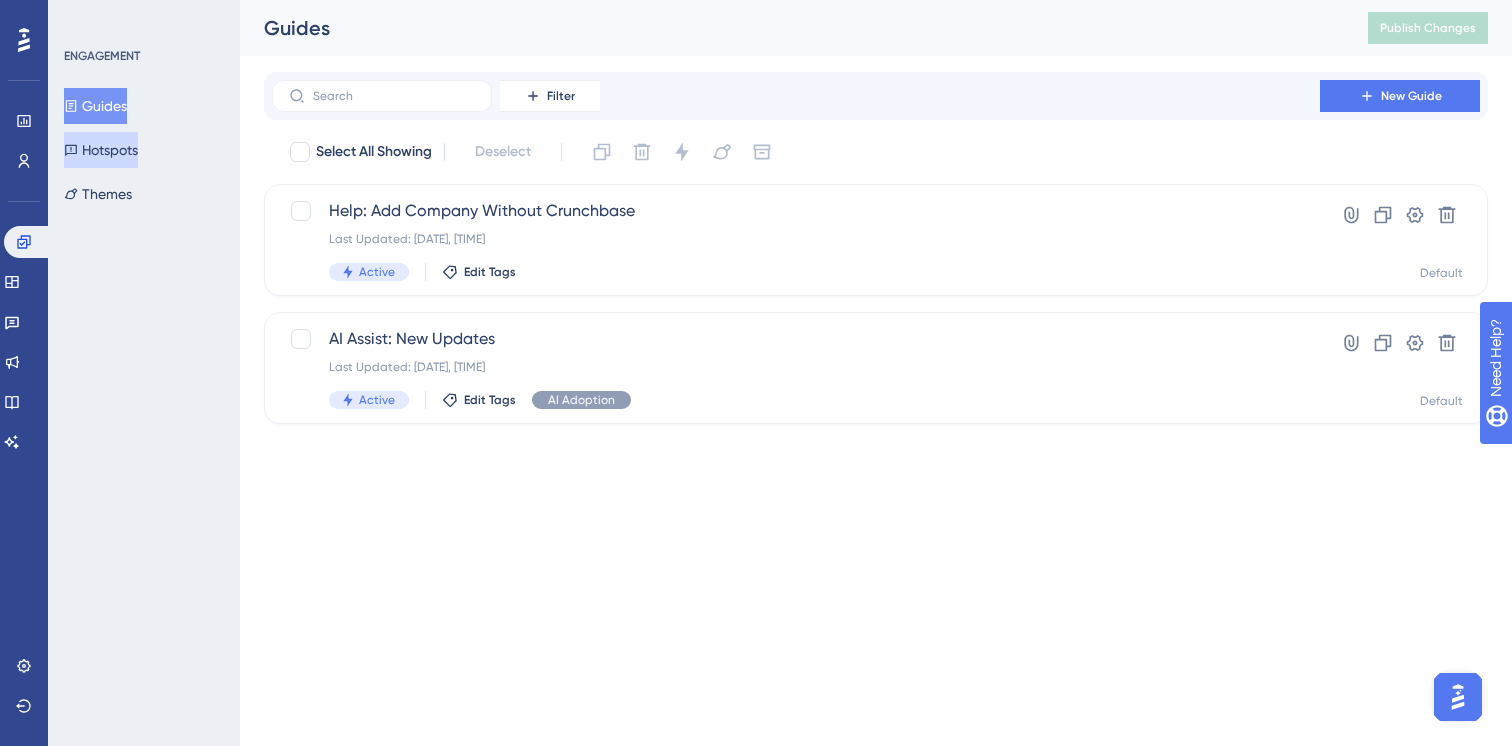 click on "Hotspots" at bounding box center (101, 150) 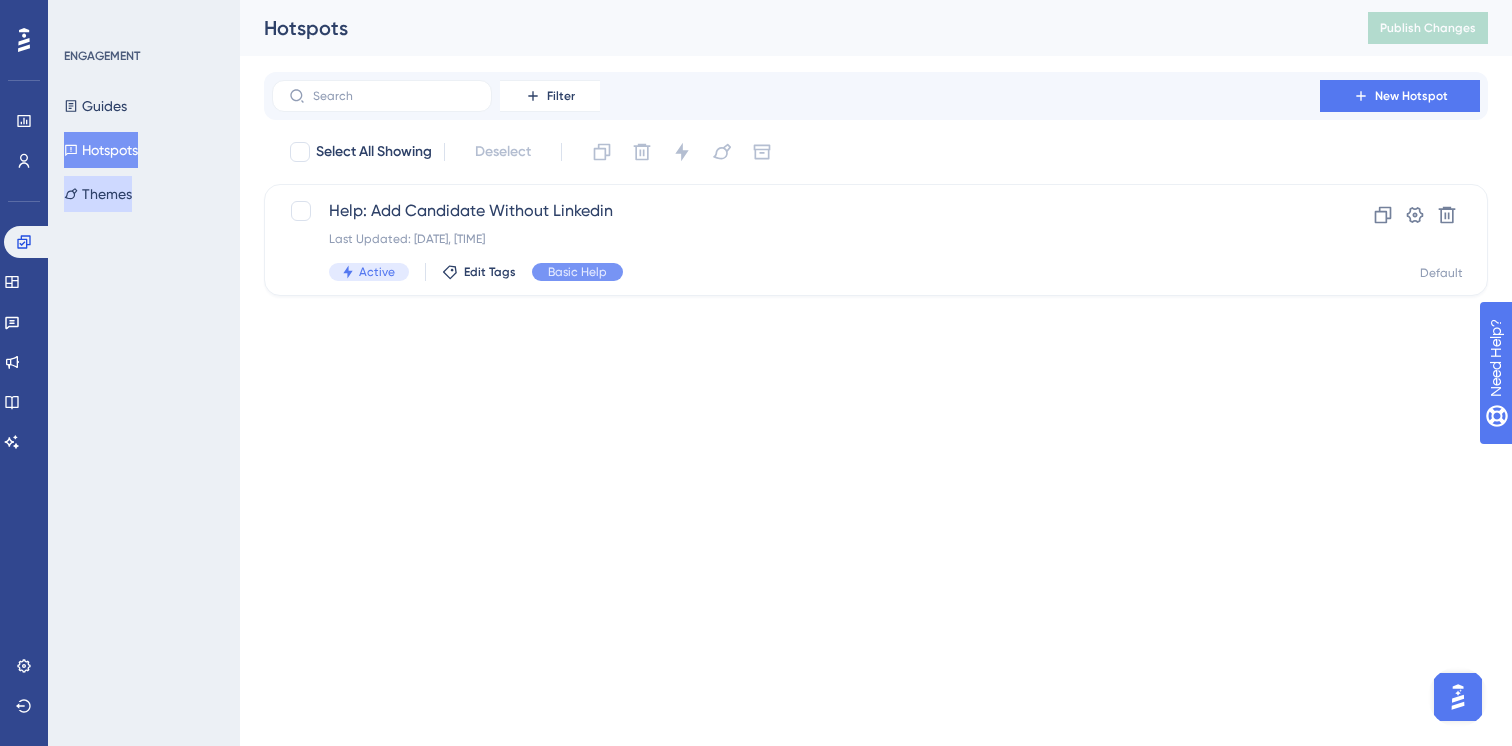 click on "Themes" at bounding box center (98, 194) 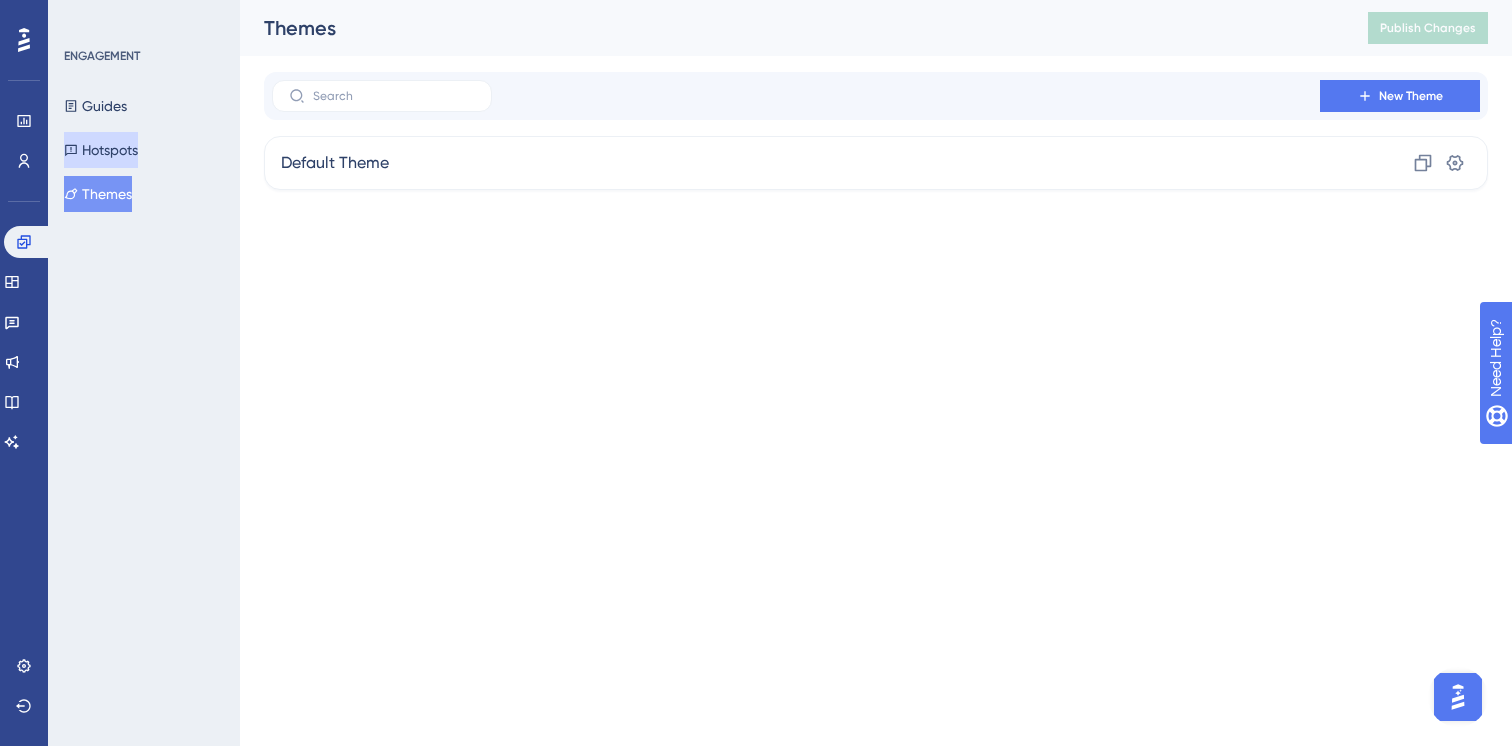 click on "Hotspots" at bounding box center (101, 150) 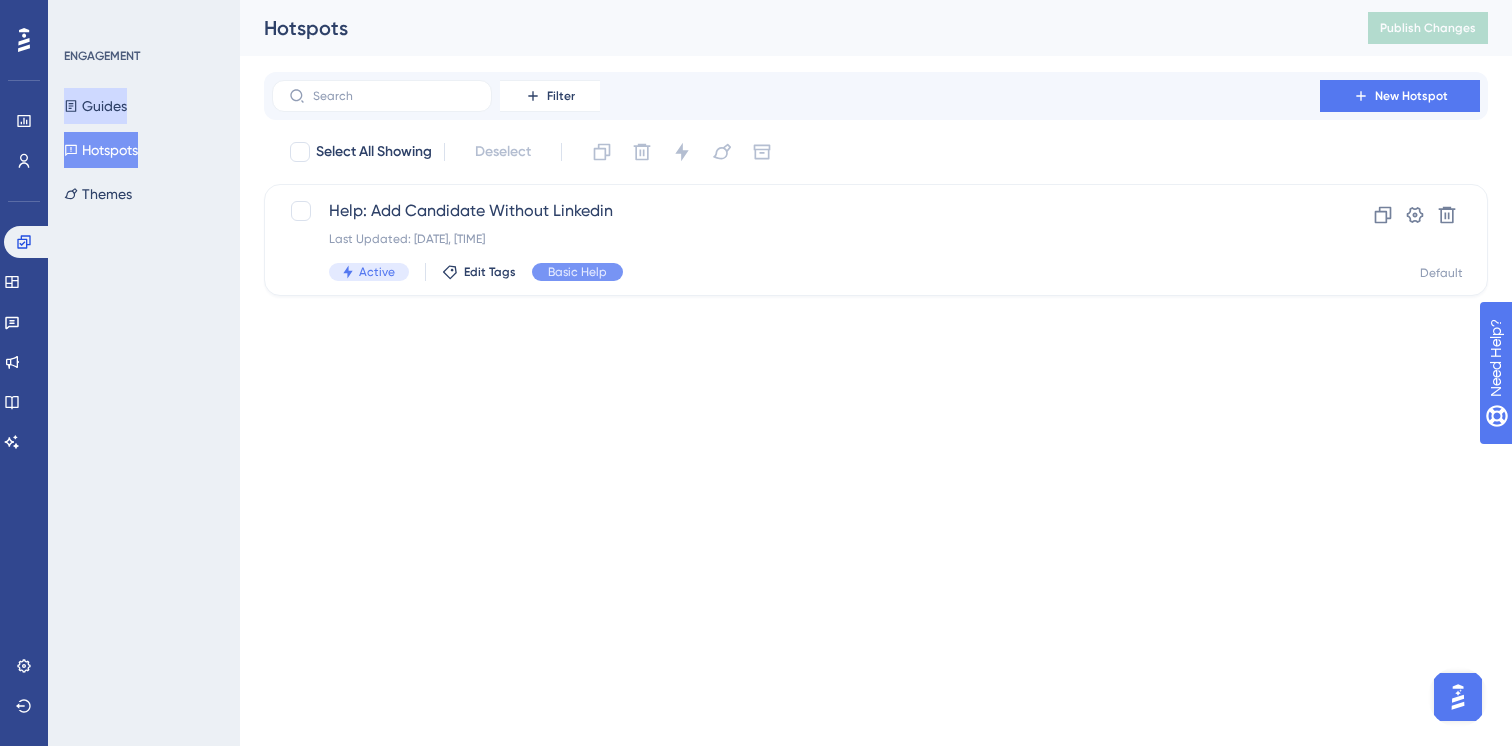 click on "Guides" at bounding box center (95, 106) 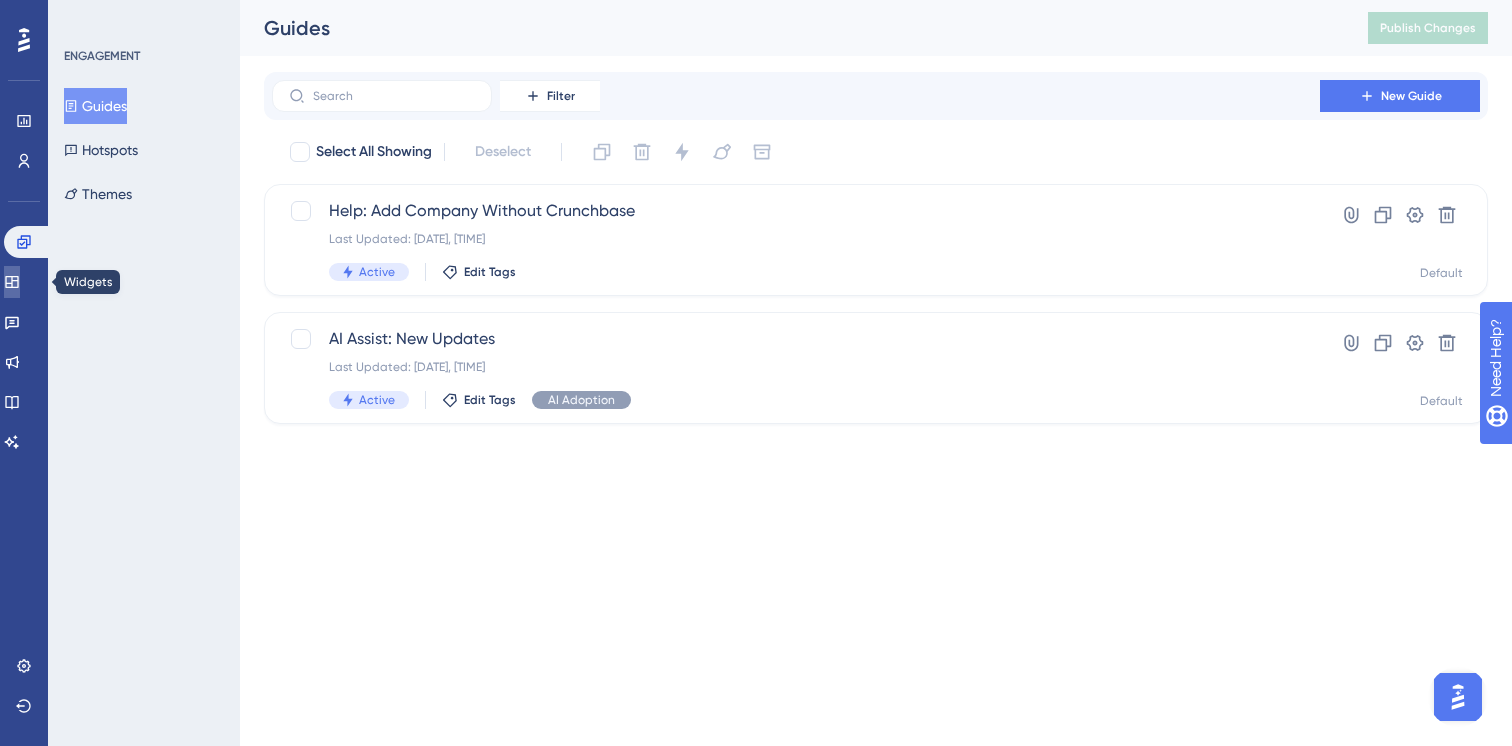 click 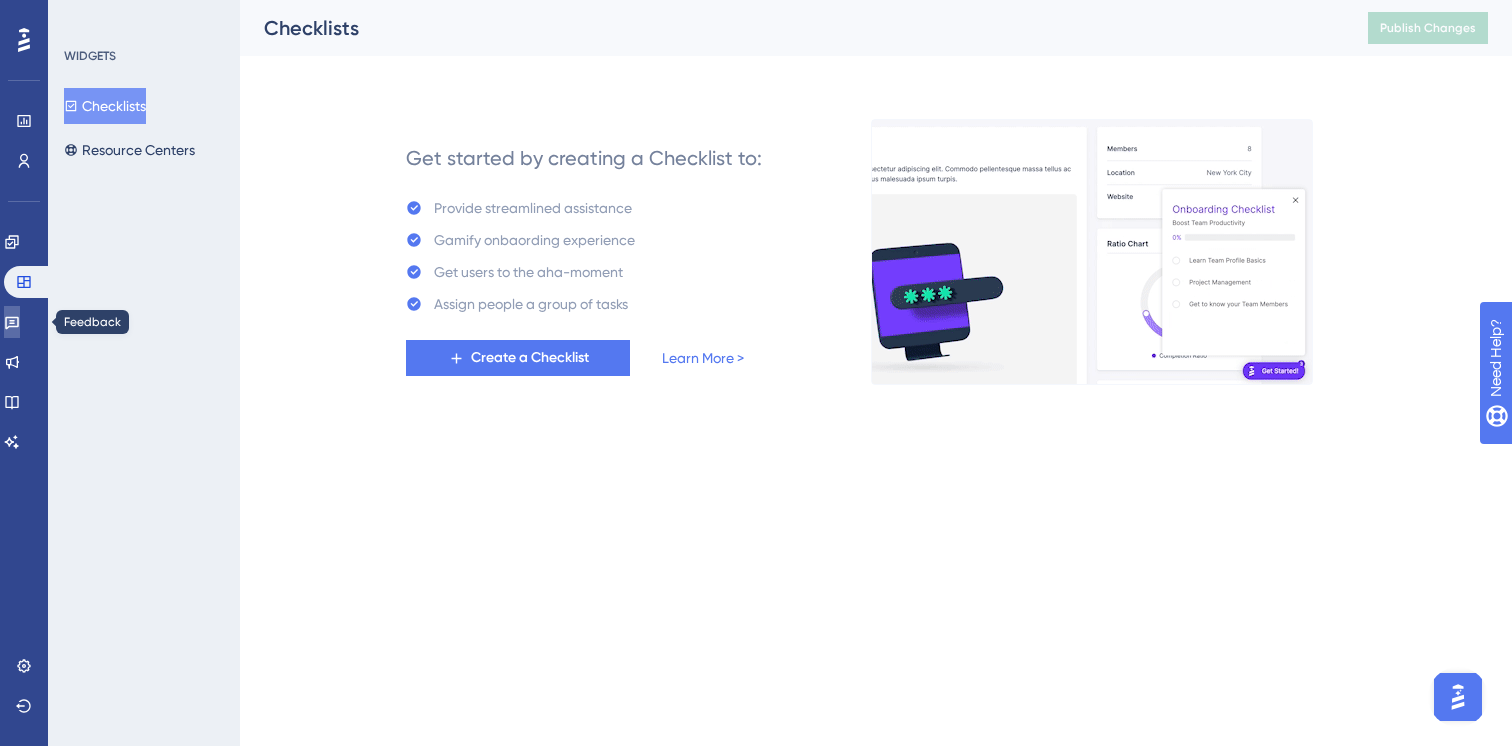 click 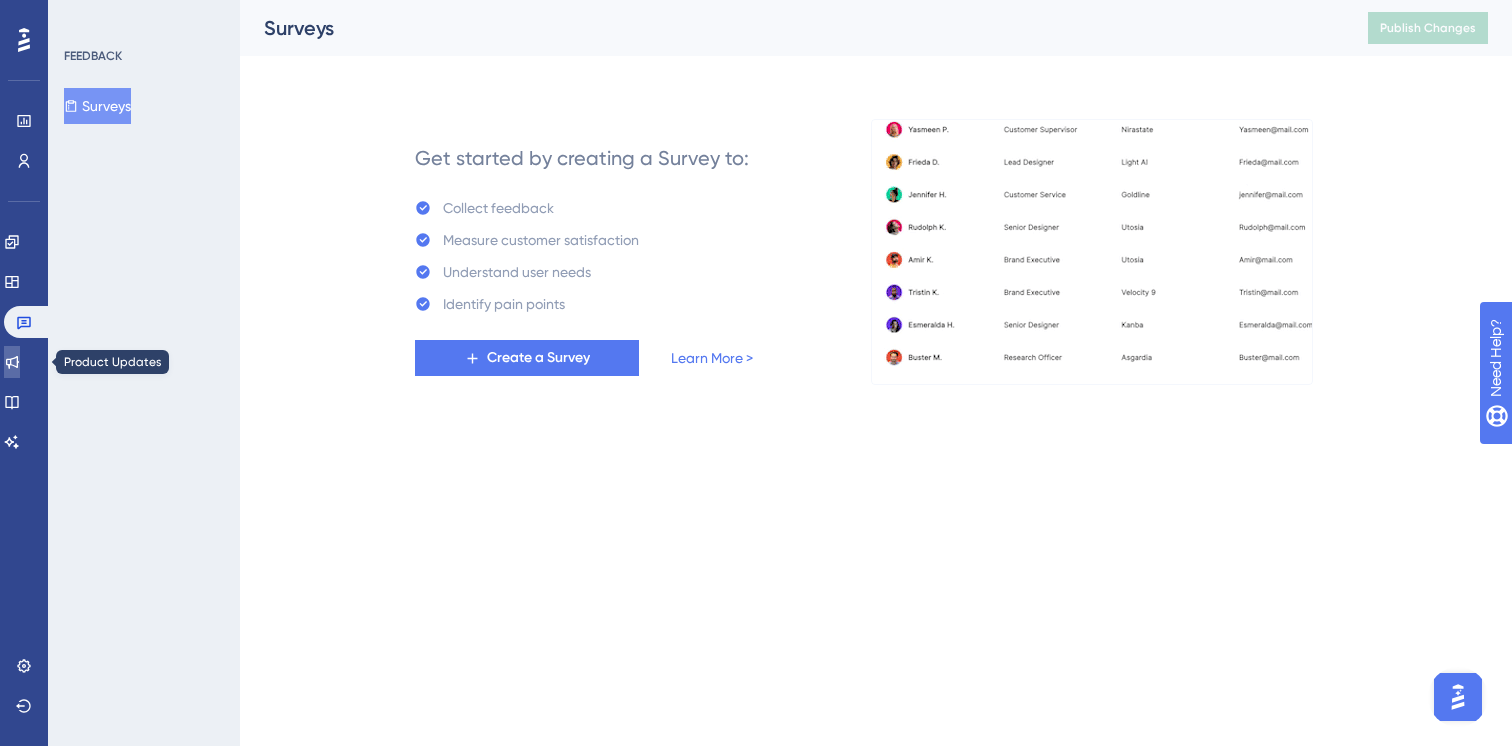 click 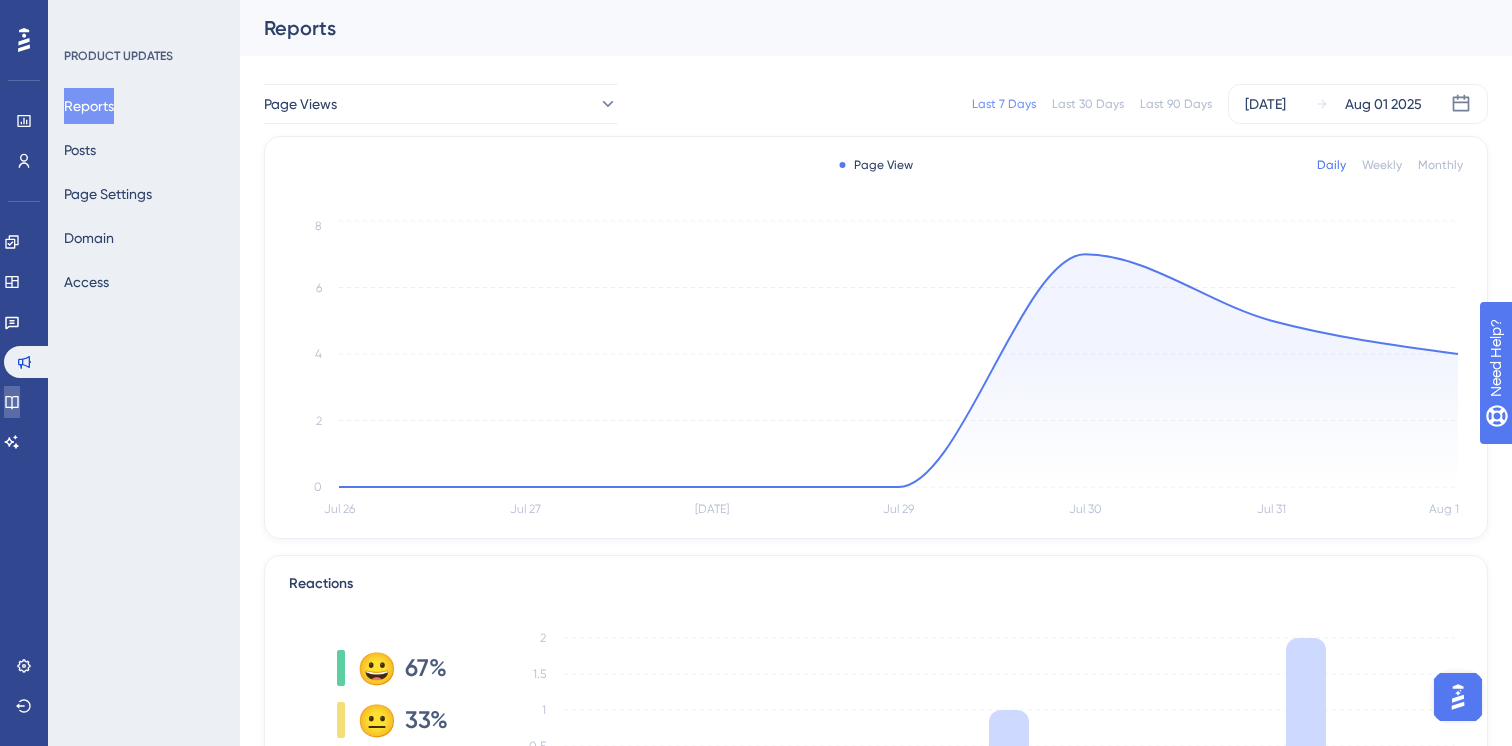 click at bounding box center [12, 402] 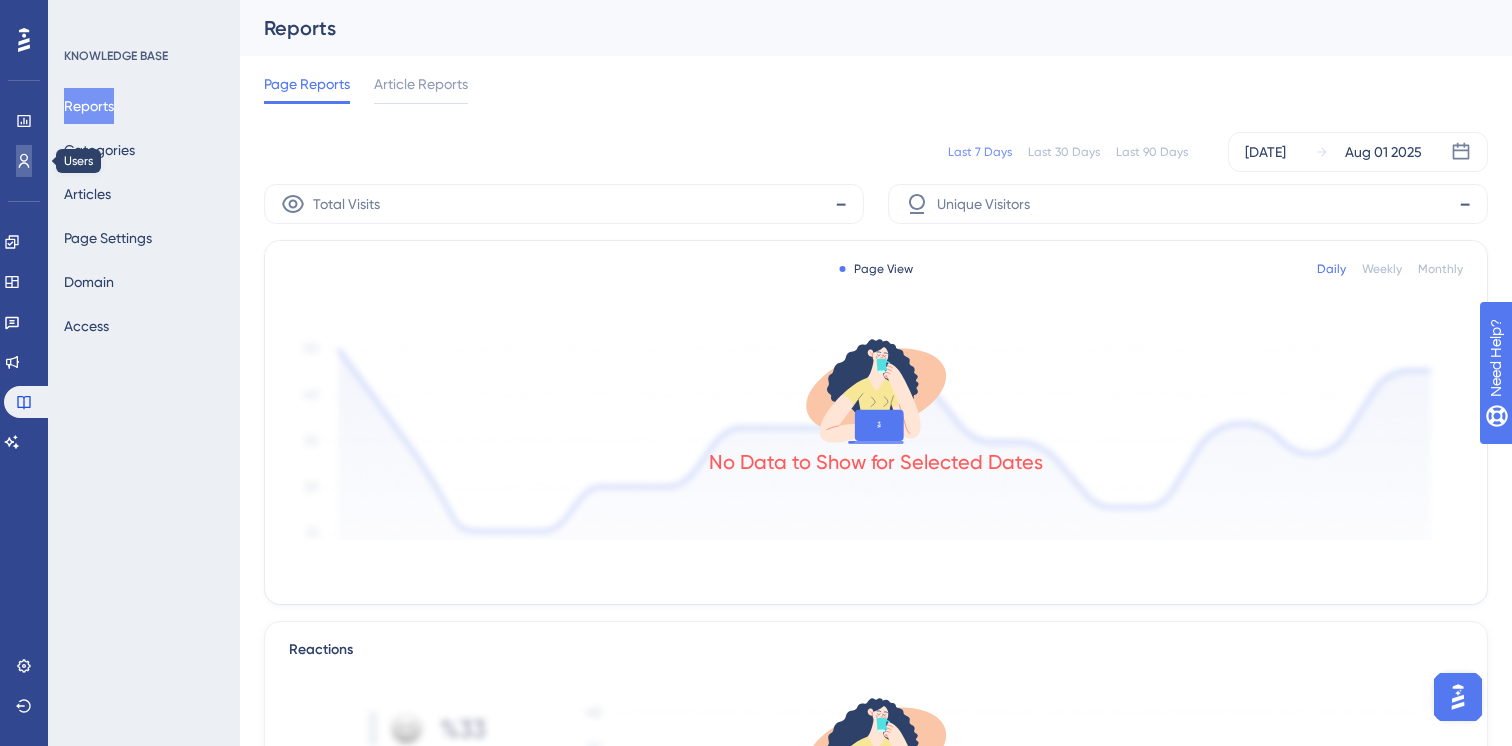 click 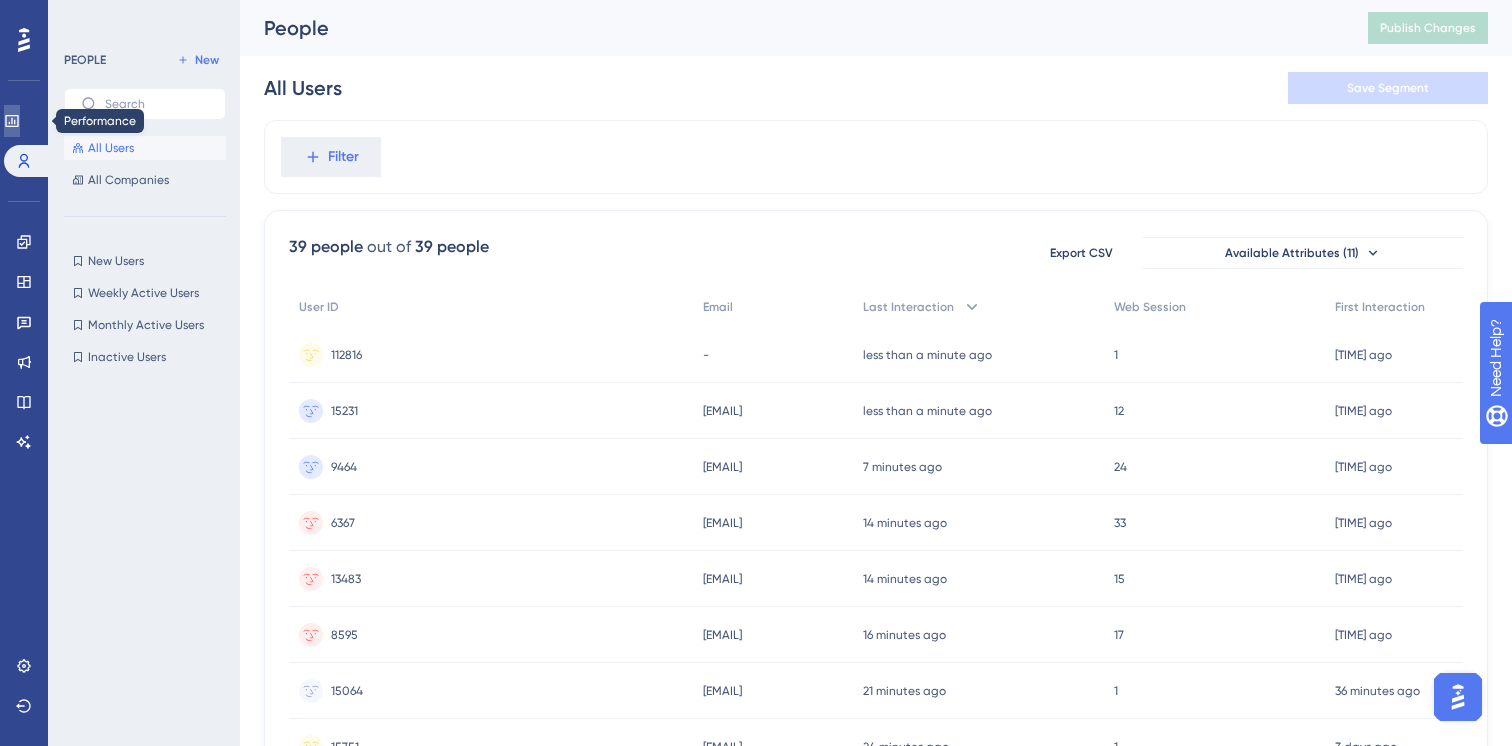 click at bounding box center (12, 121) 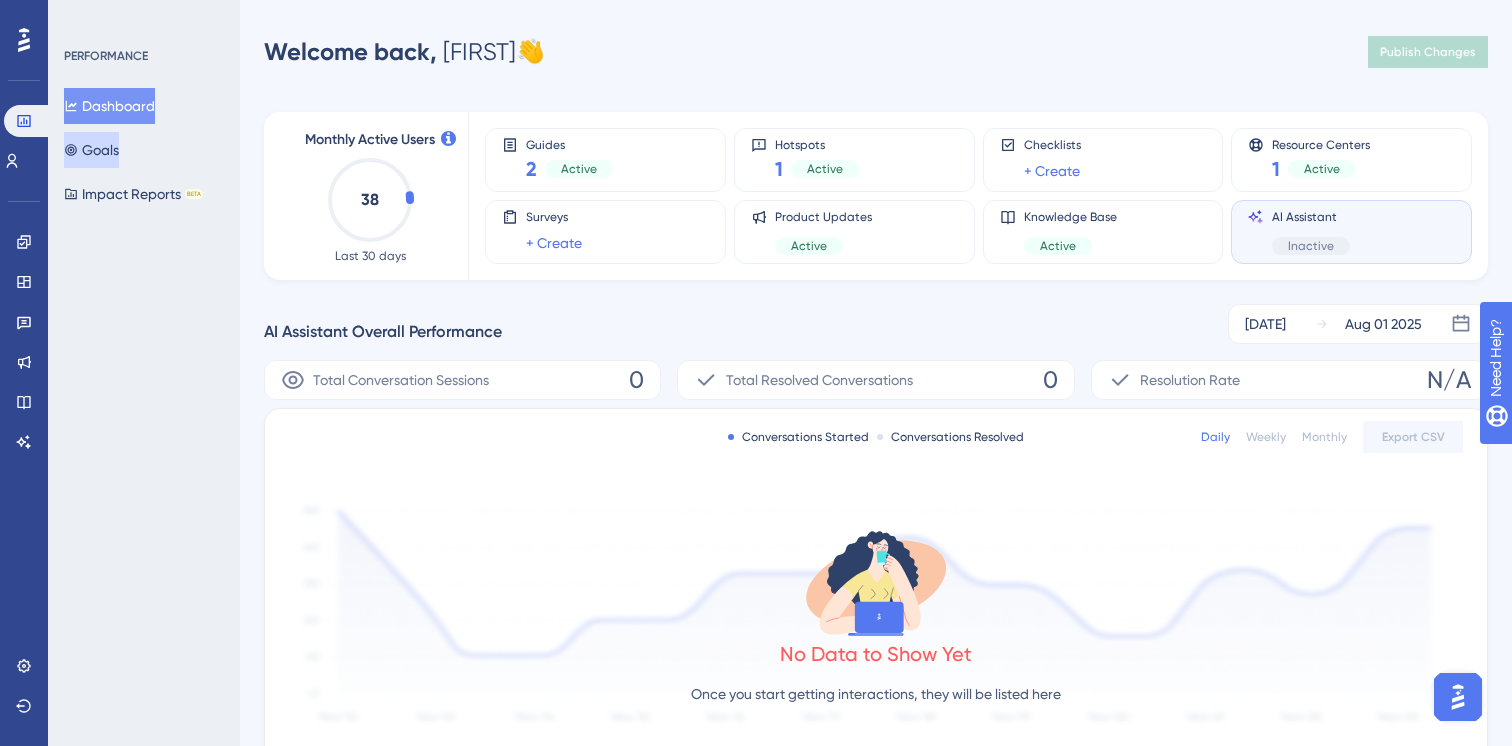 click on "Goals" at bounding box center (91, 150) 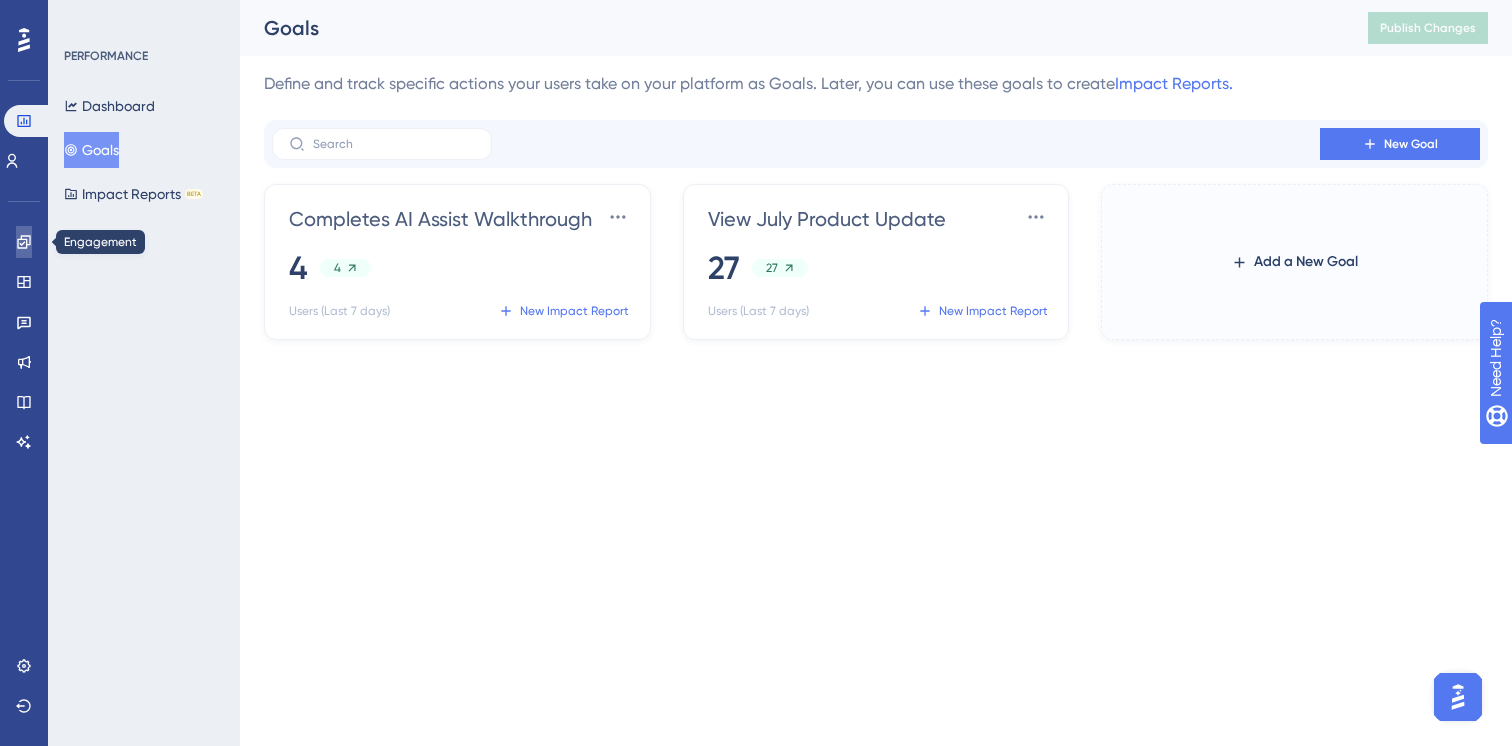 click 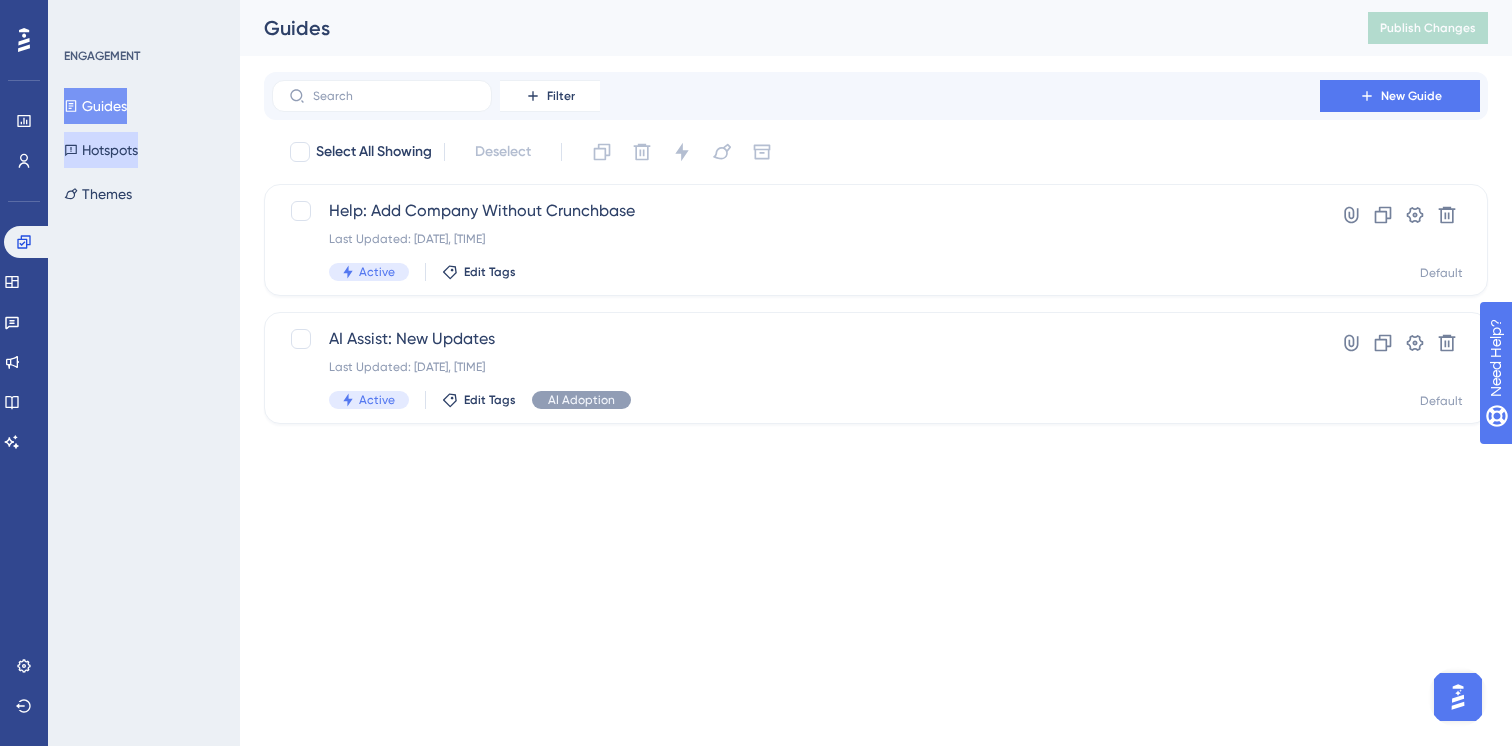 click on "Hotspots" at bounding box center (101, 150) 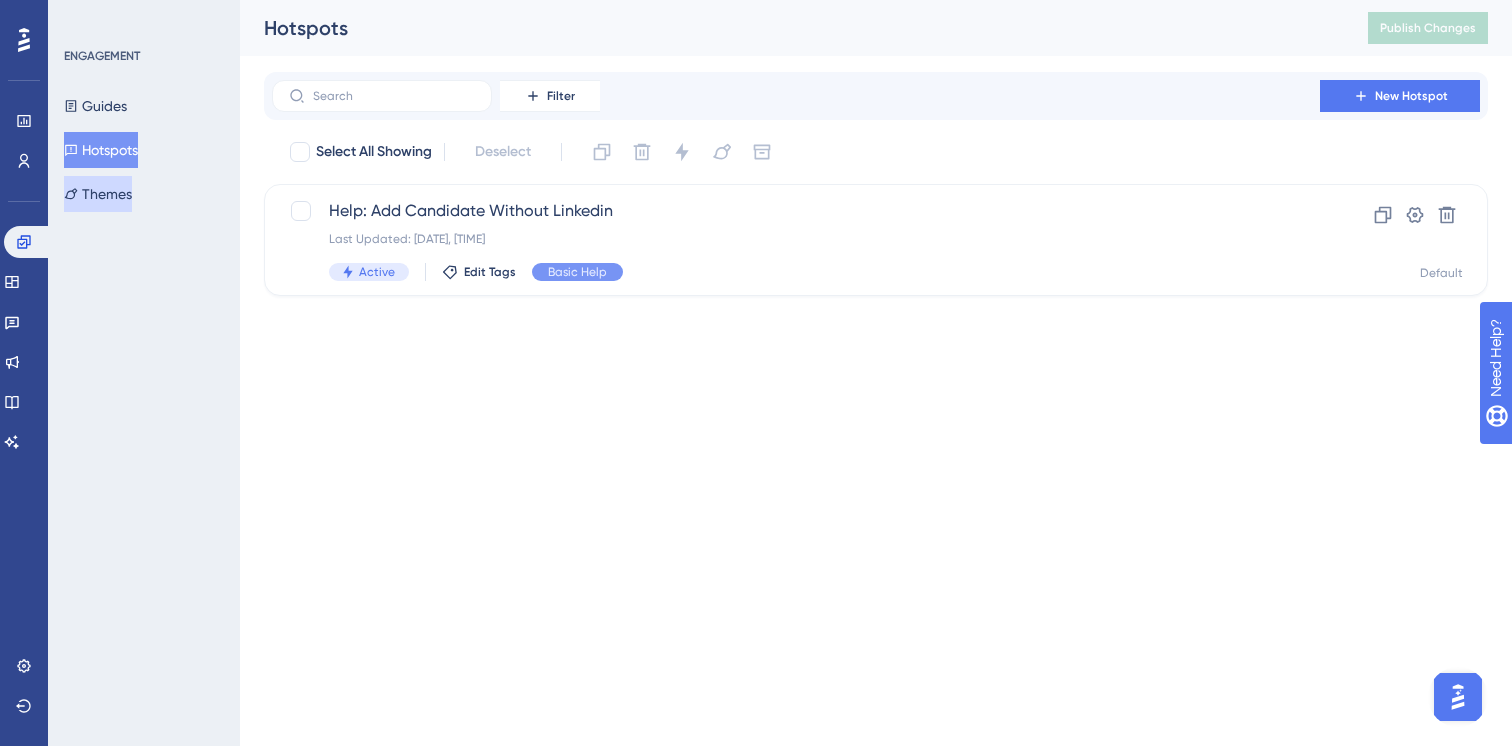 click on "Themes" at bounding box center (98, 194) 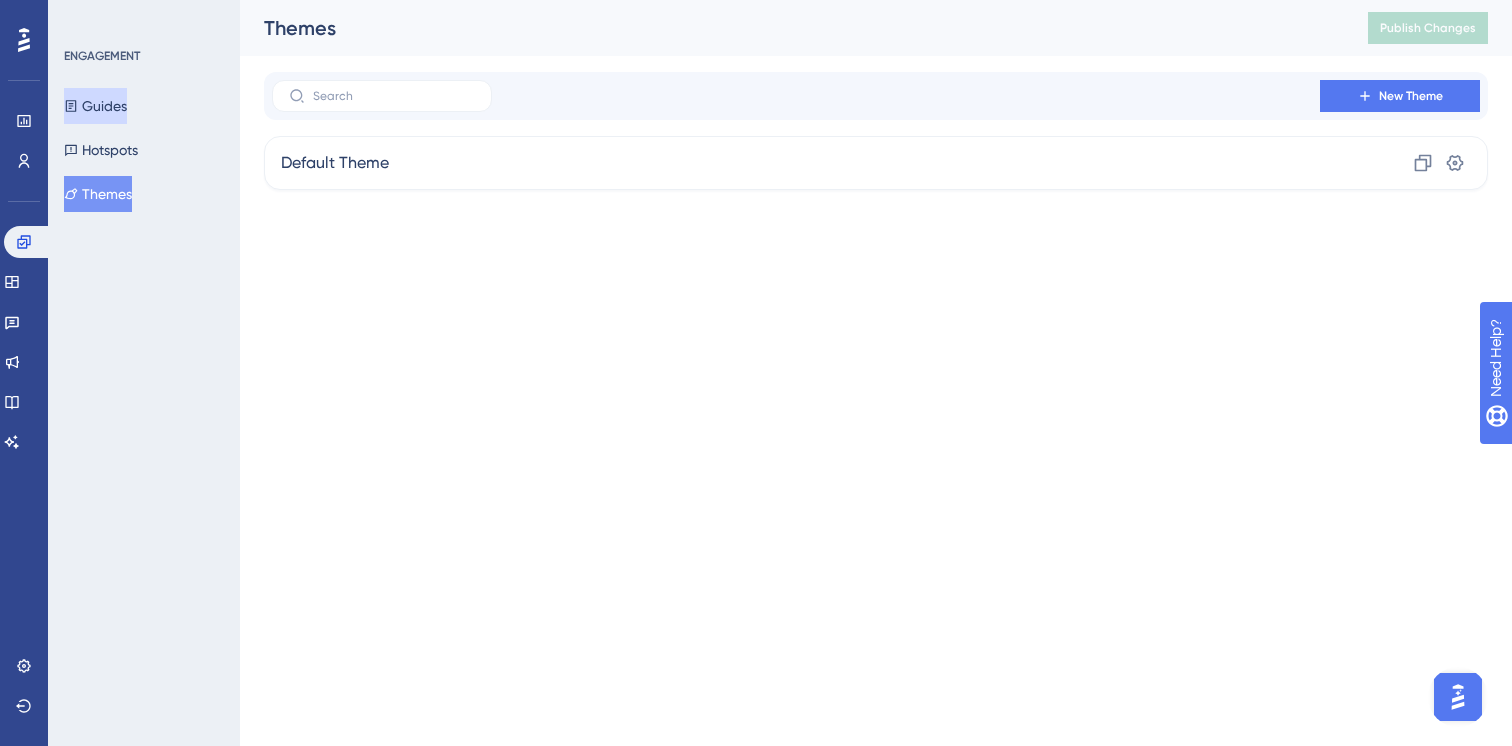 click on "Guides" at bounding box center [95, 106] 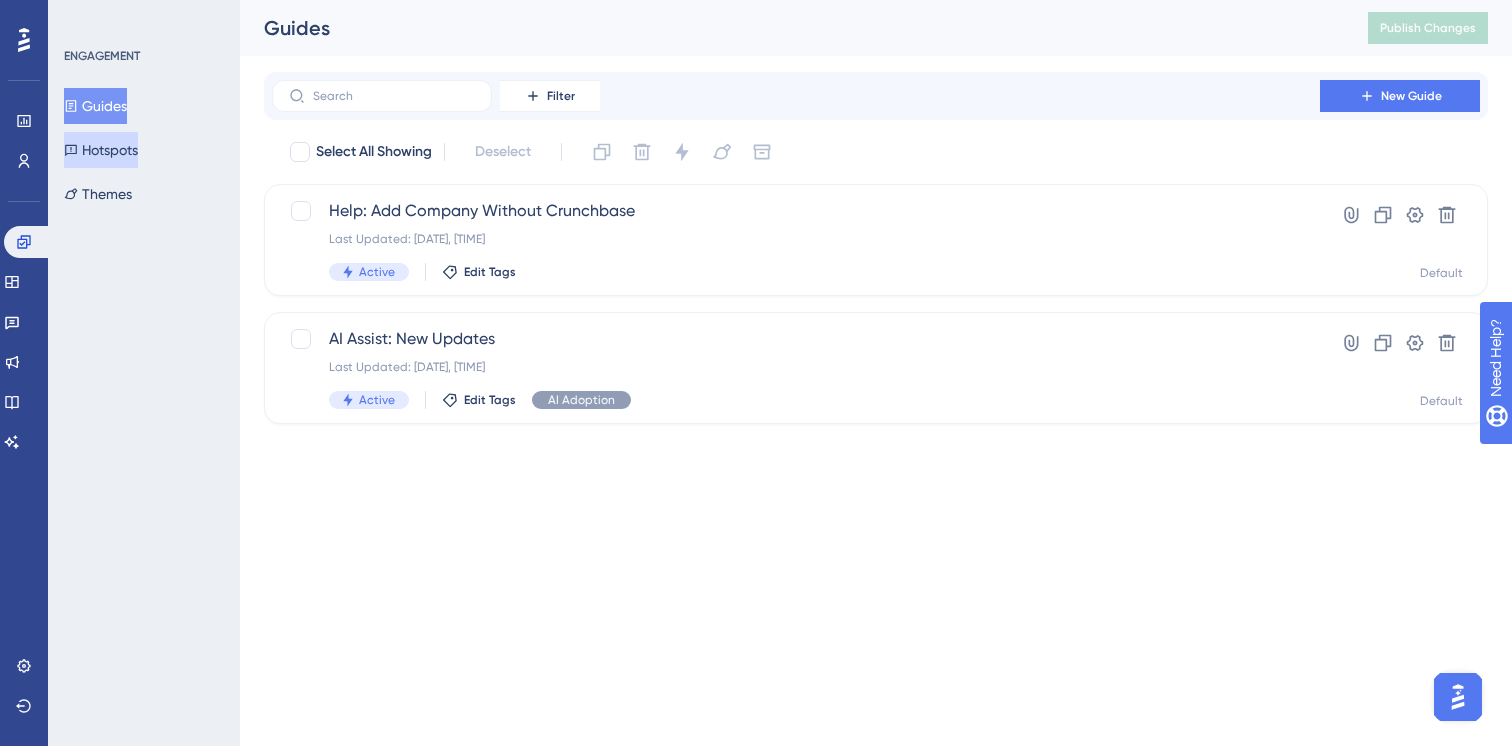 click on "Hotspots" at bounding box center (101, 150) 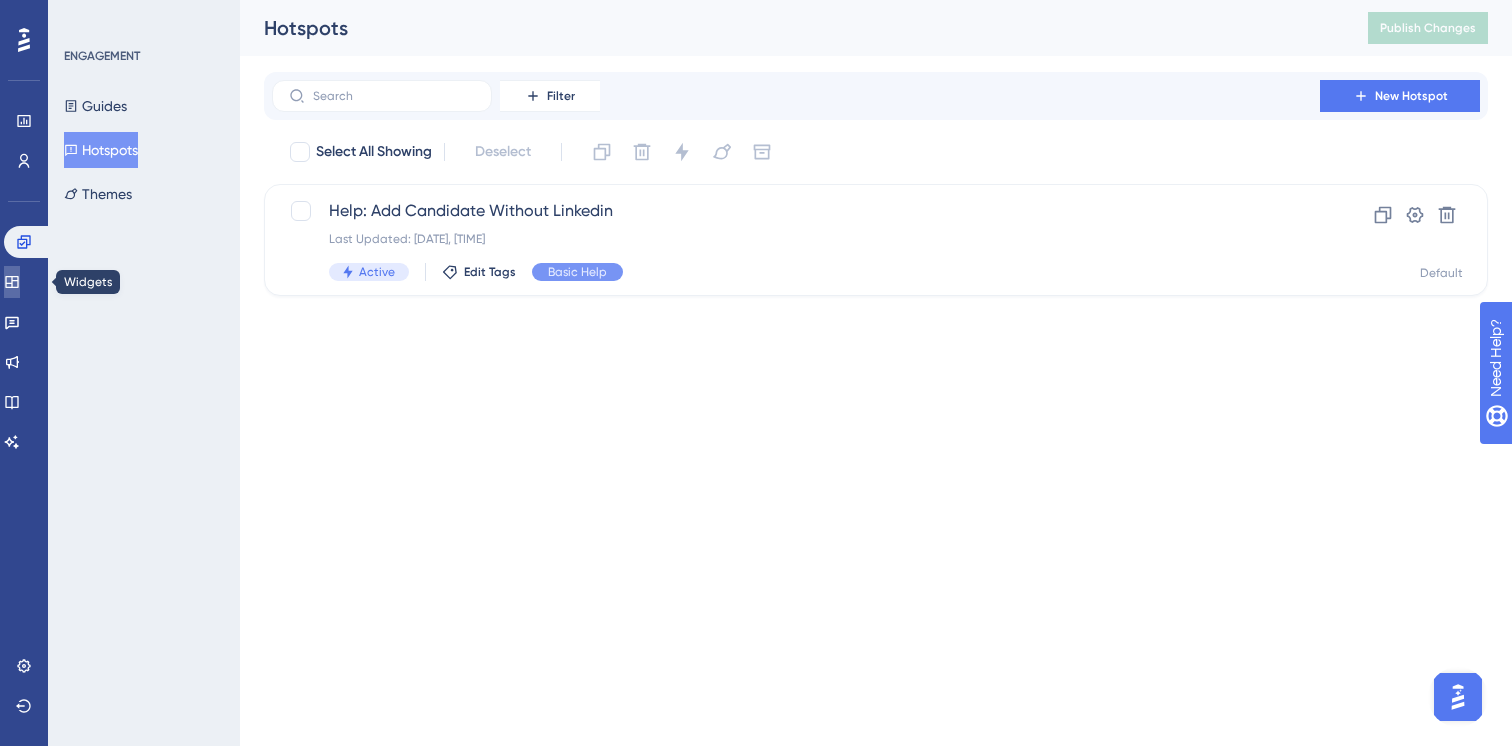 click at bounding box center [12, 282] 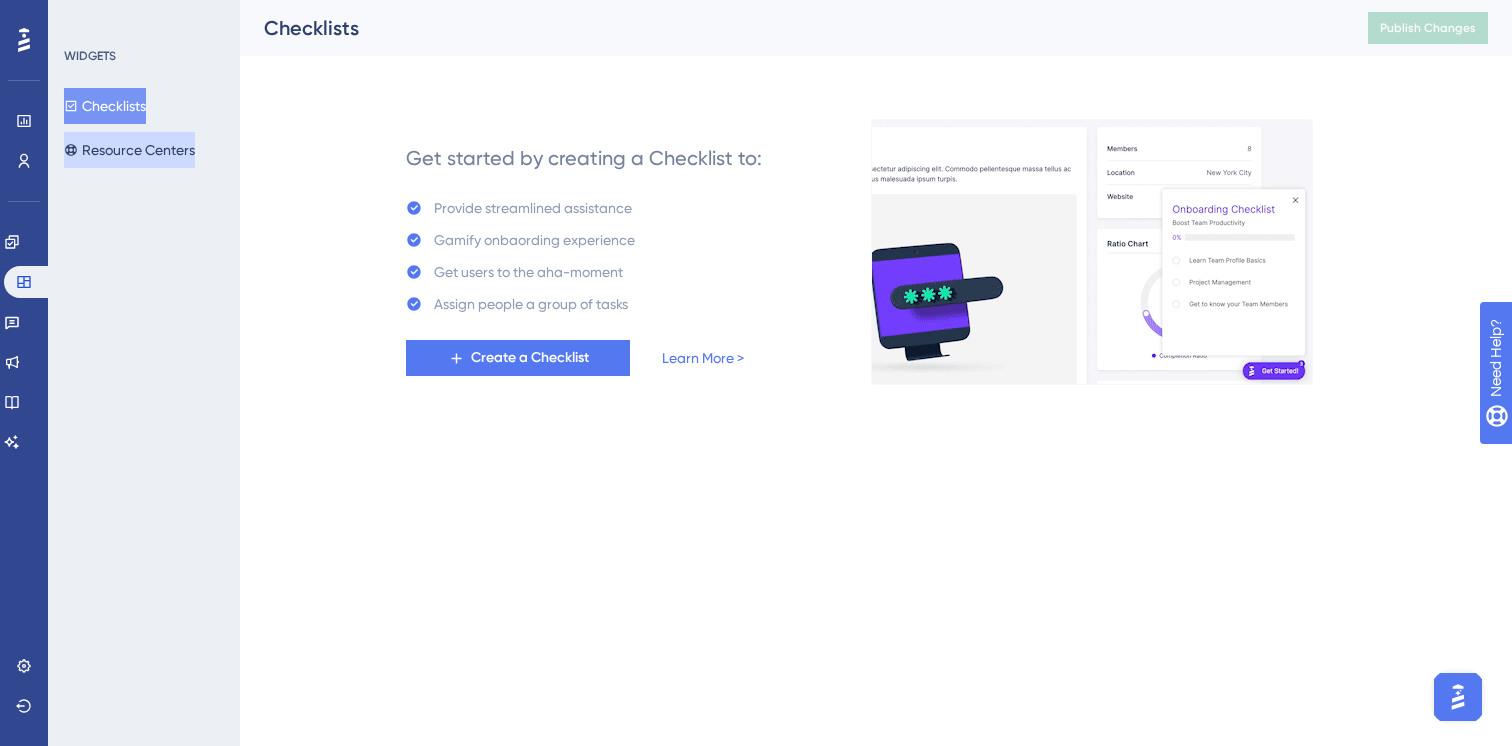 click on "Resource Centers" at bounding box center (129, 150) 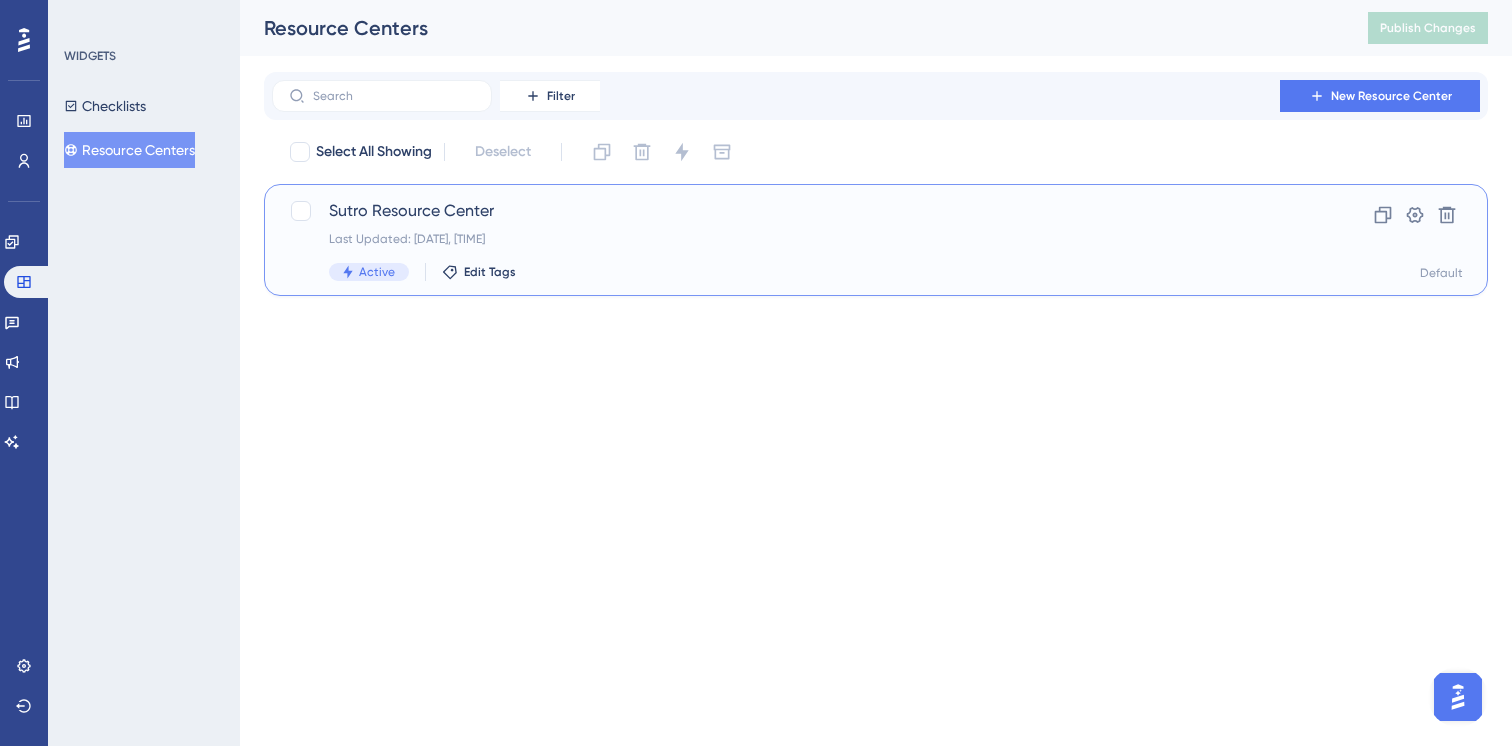 click on "Sutro Resource Center" at bounding box center [796, 211] 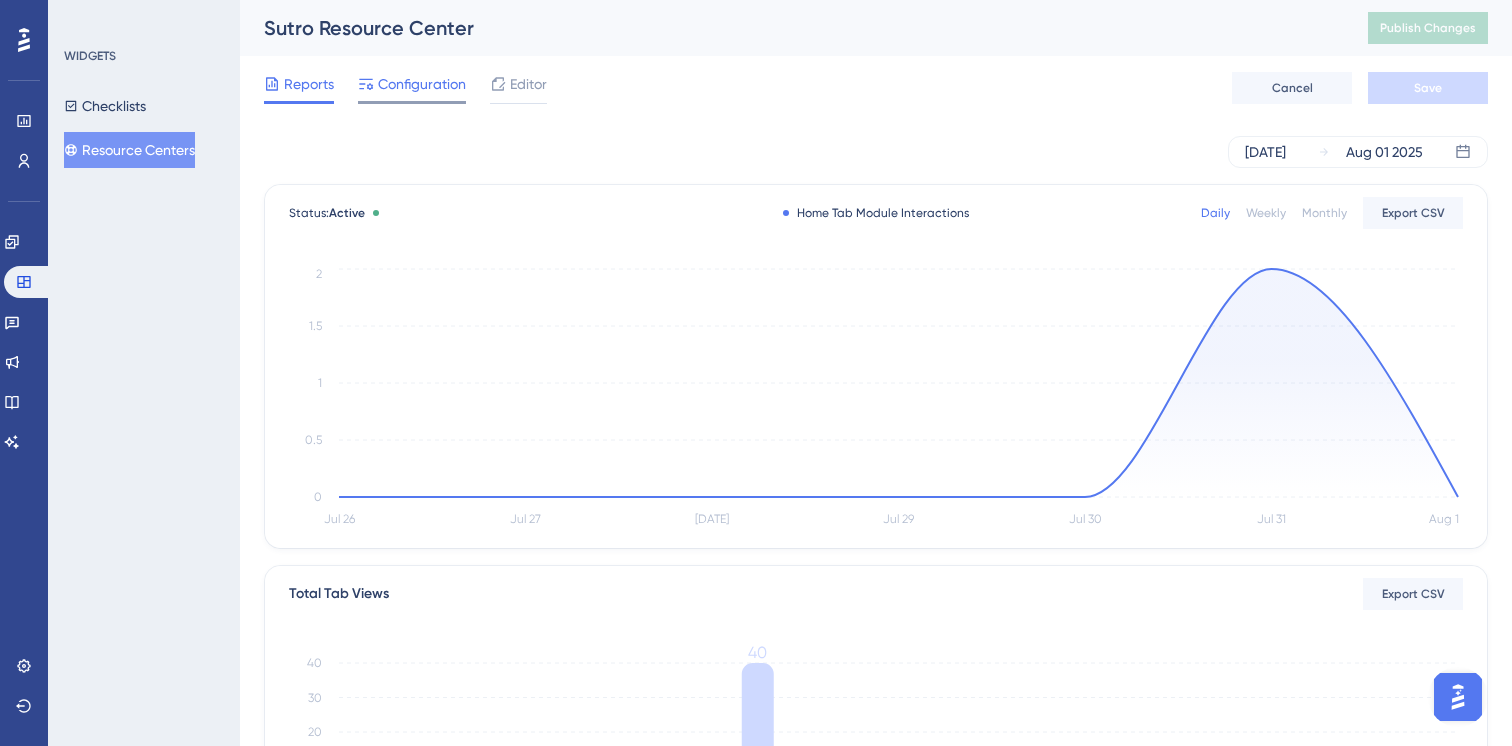 click on "Configuration" at bounding box center [422, 84] 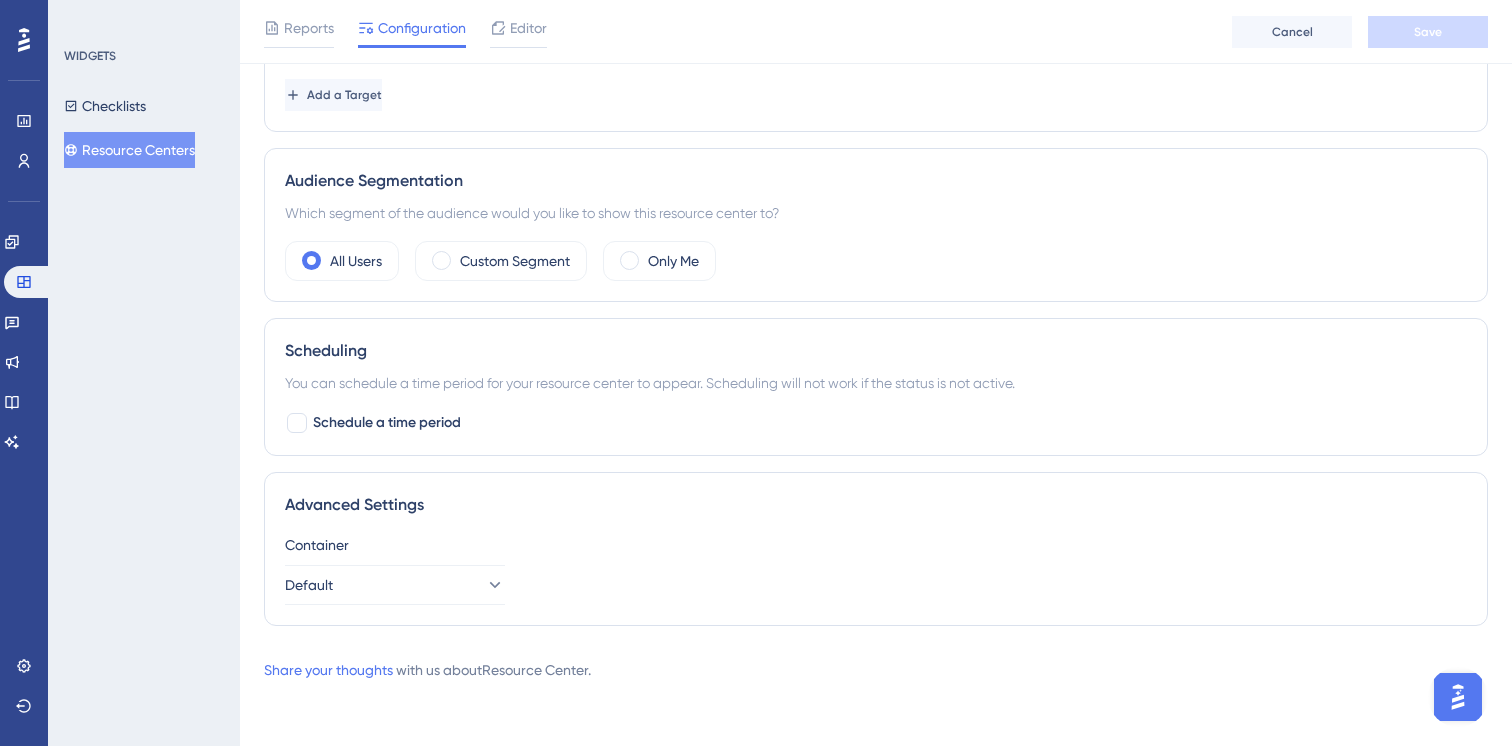 scroll, scrollTop: 0, scrollLeft: 0, axis: both 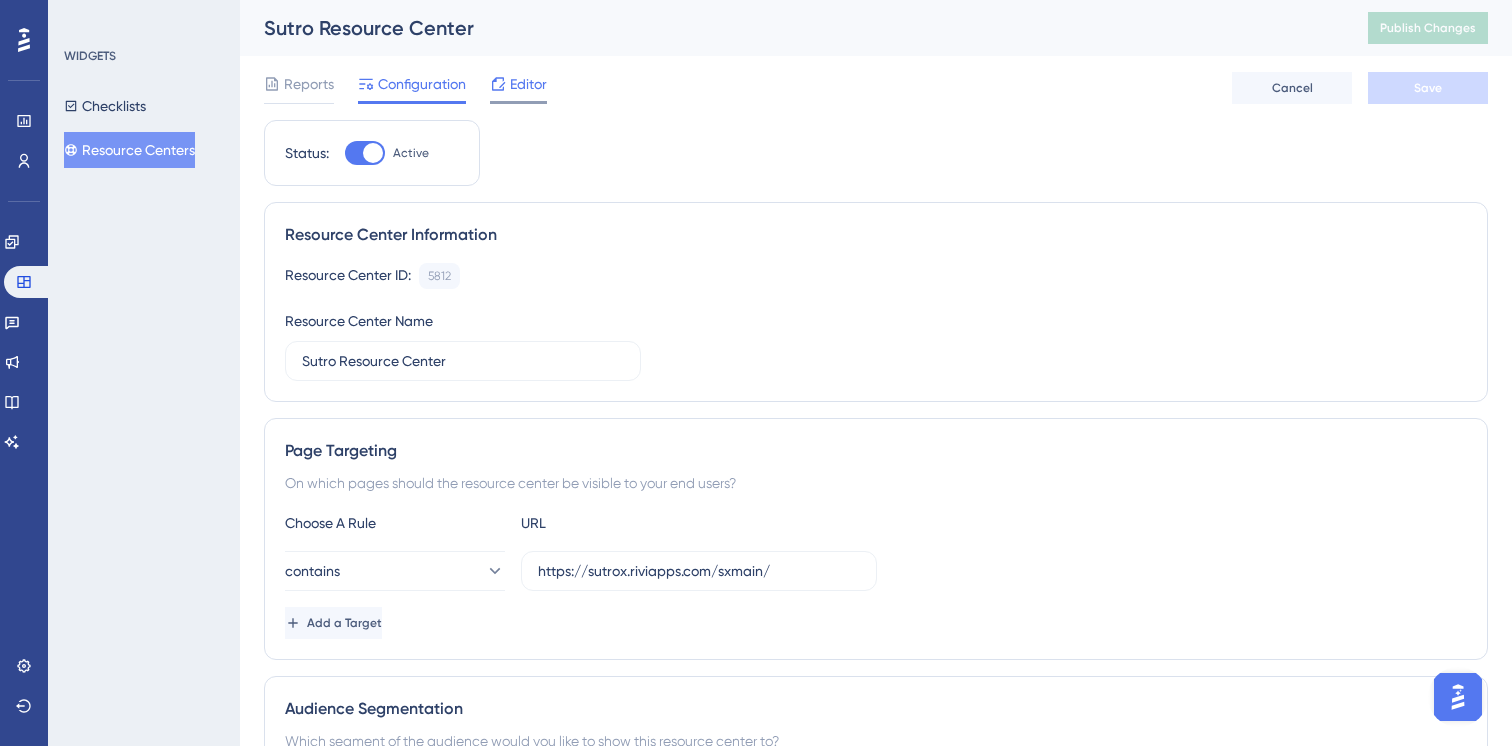 click on "Editor" at bounding box center (528, 84) 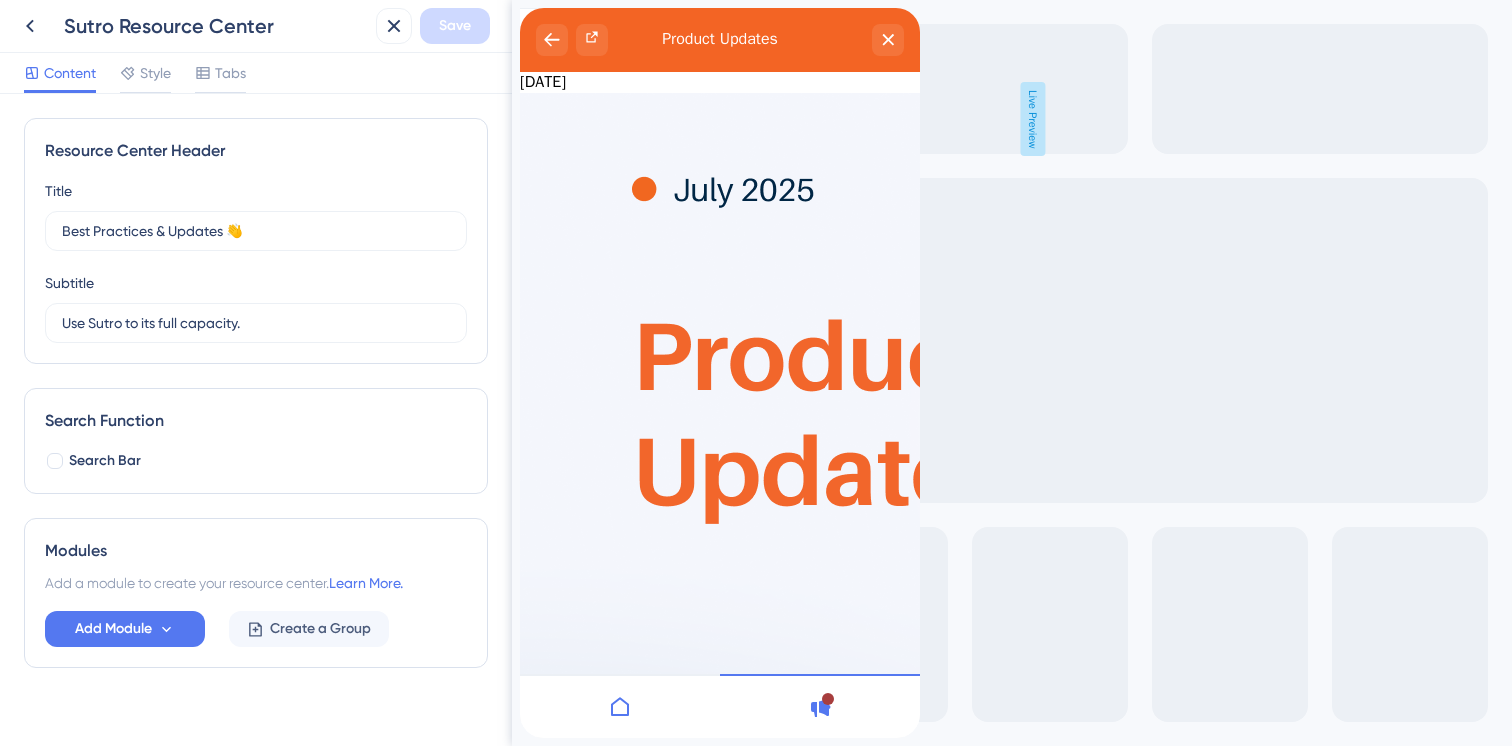 scroll, scrollTop: 0, scrollLeft: 0, axis: both 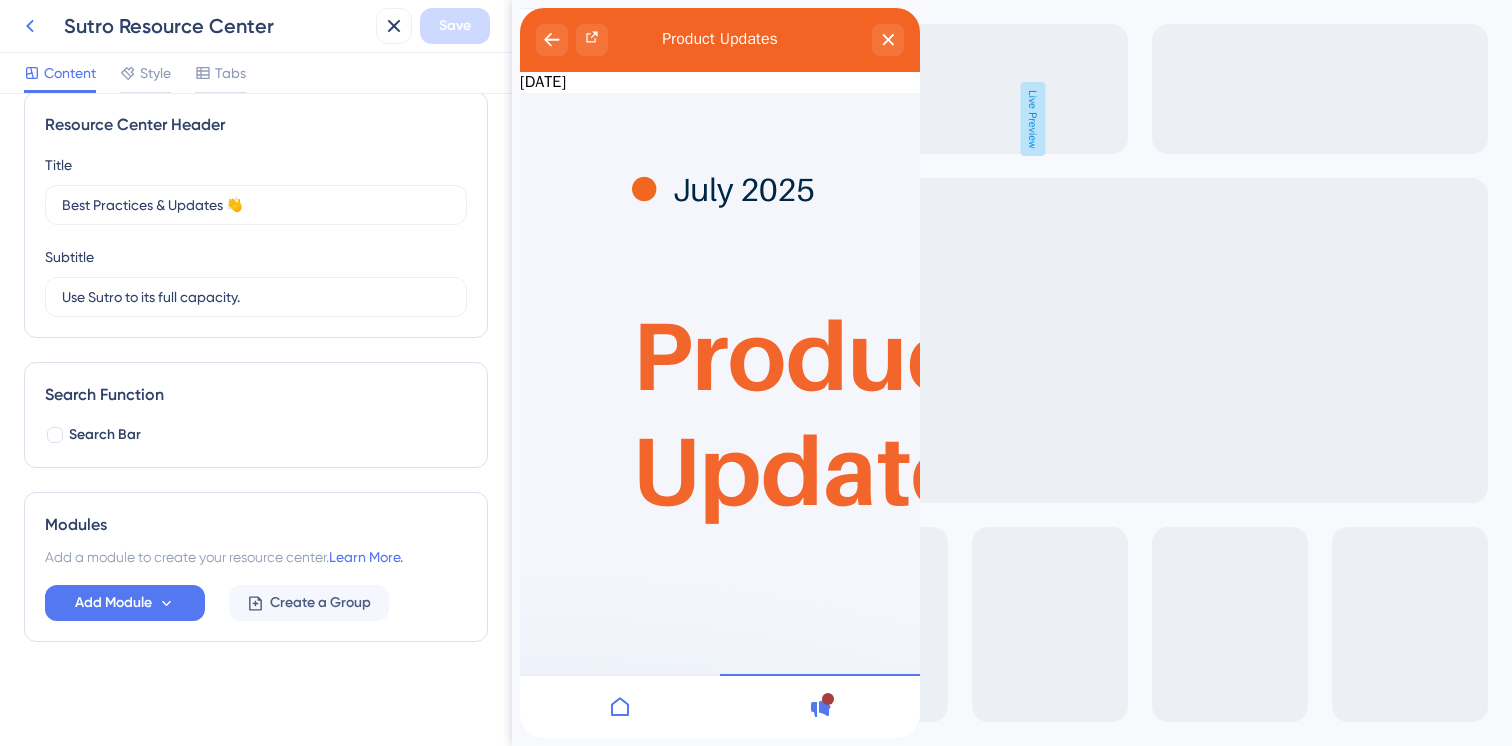 click 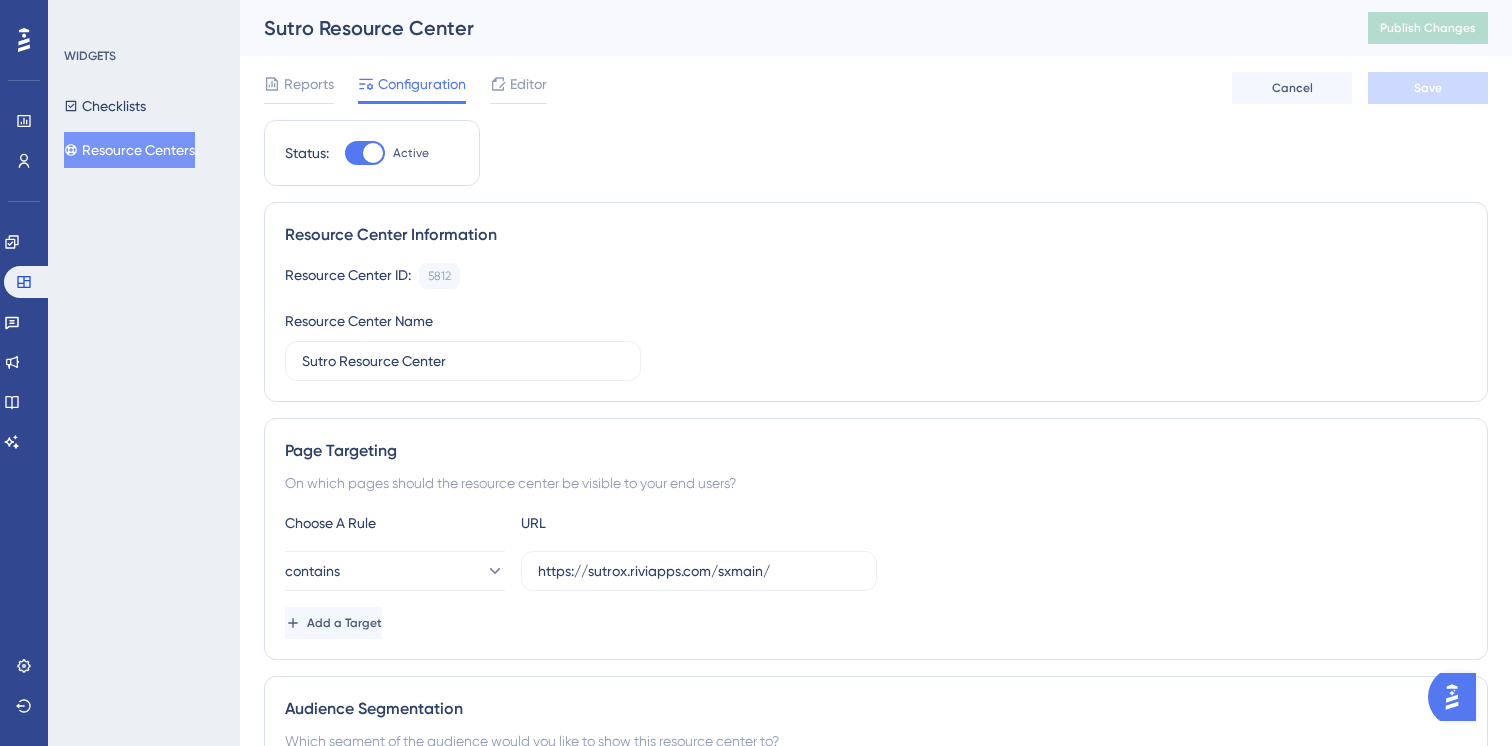 click on "Status: Active Resource Center Information Resource Center ID: 5812 Copy Resource Center Name Sutro Resource Center Page Targeting
On which pages should the resource center be visible to your end users?
Choose A Rule URL contains https://sutrox.riviapps.com/sxmain/ Add a Target Audience Segmentation Which segment of the audience would you like to show this resource center to? All Users Custom Segment Only Me Scheduling You can schedule a time period for your resource center to appear.
Scheduling will not work if the status is not active. Schedule a time period Advanced Settings Container Default" at bounding box center (876, 645) 